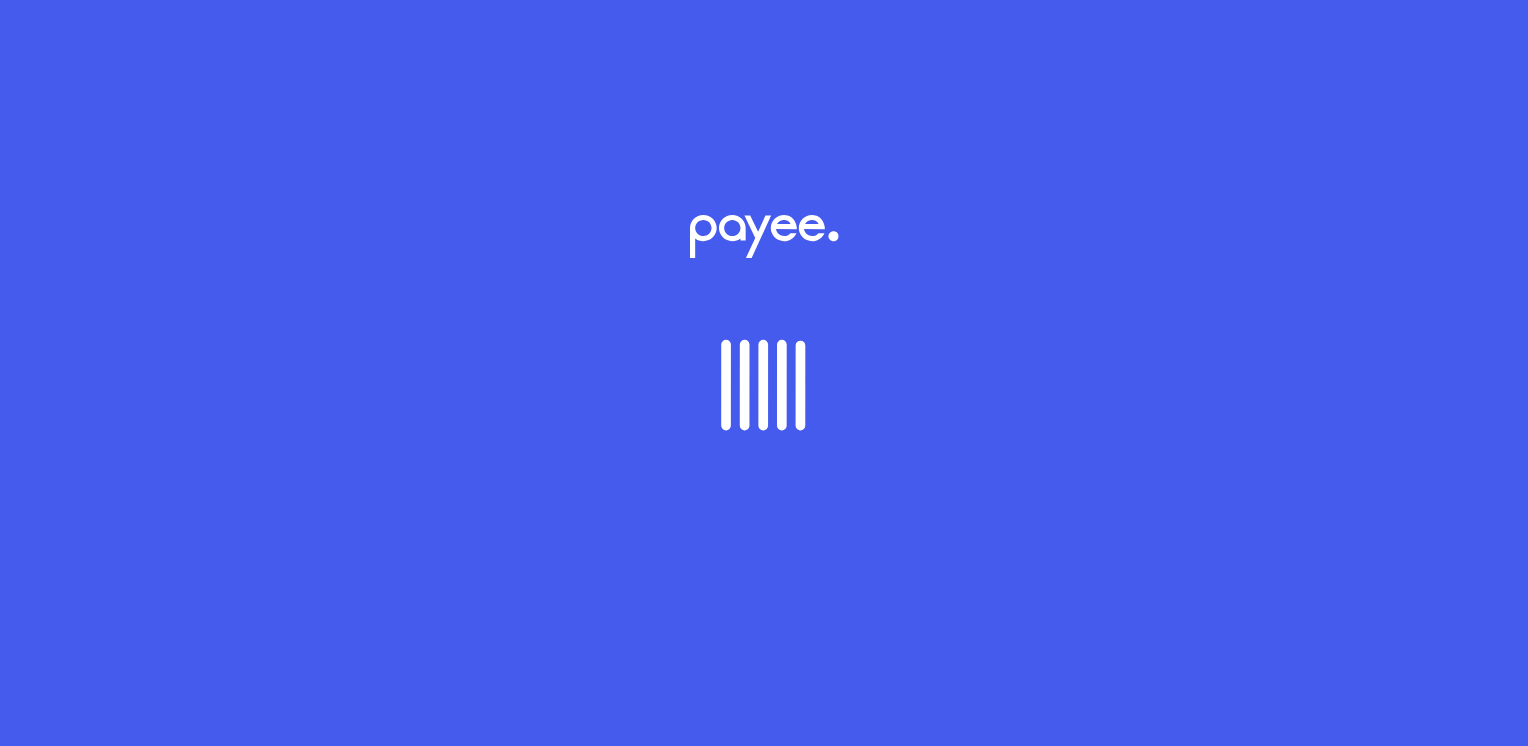 scroll, scrollTop: 0, scrollLeft: 0, axis: both 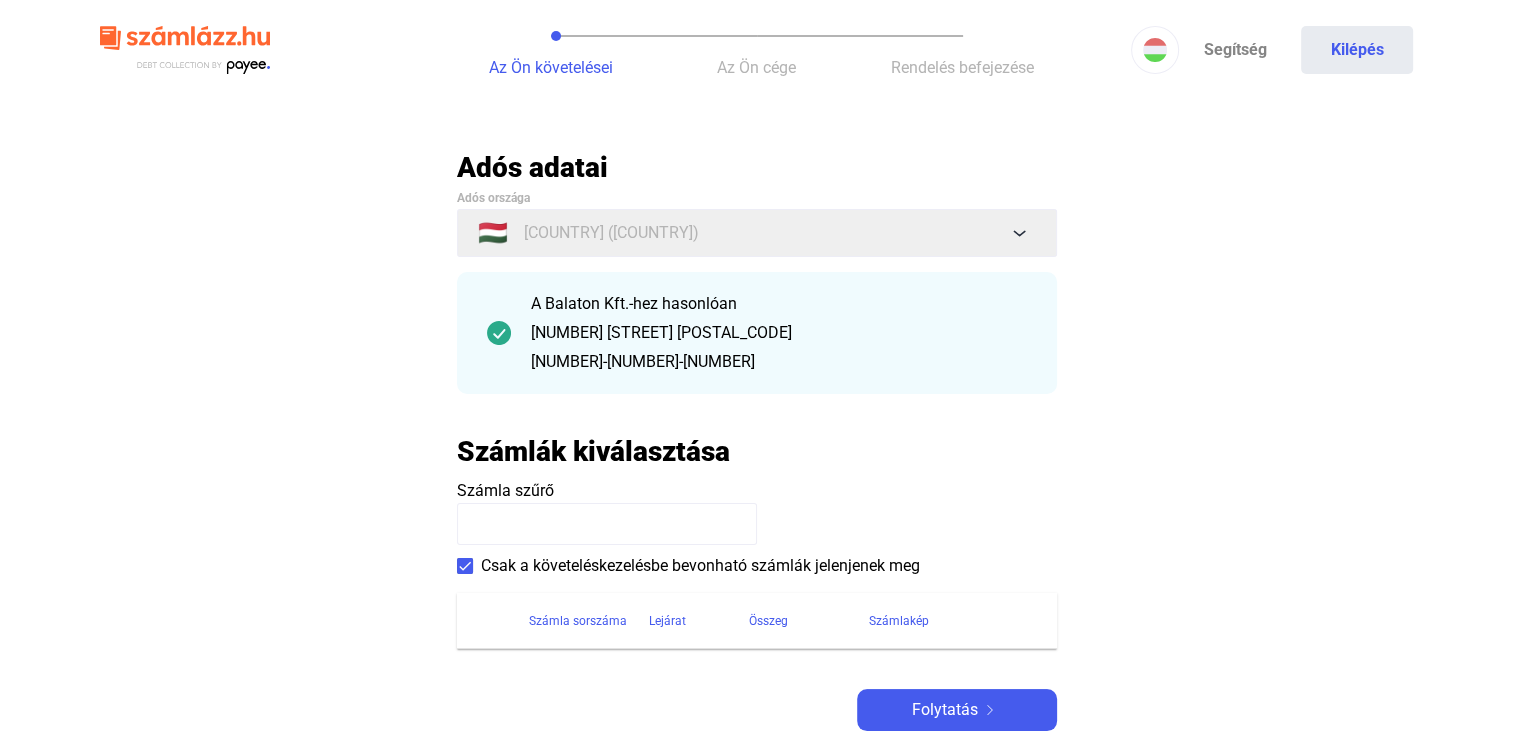 click 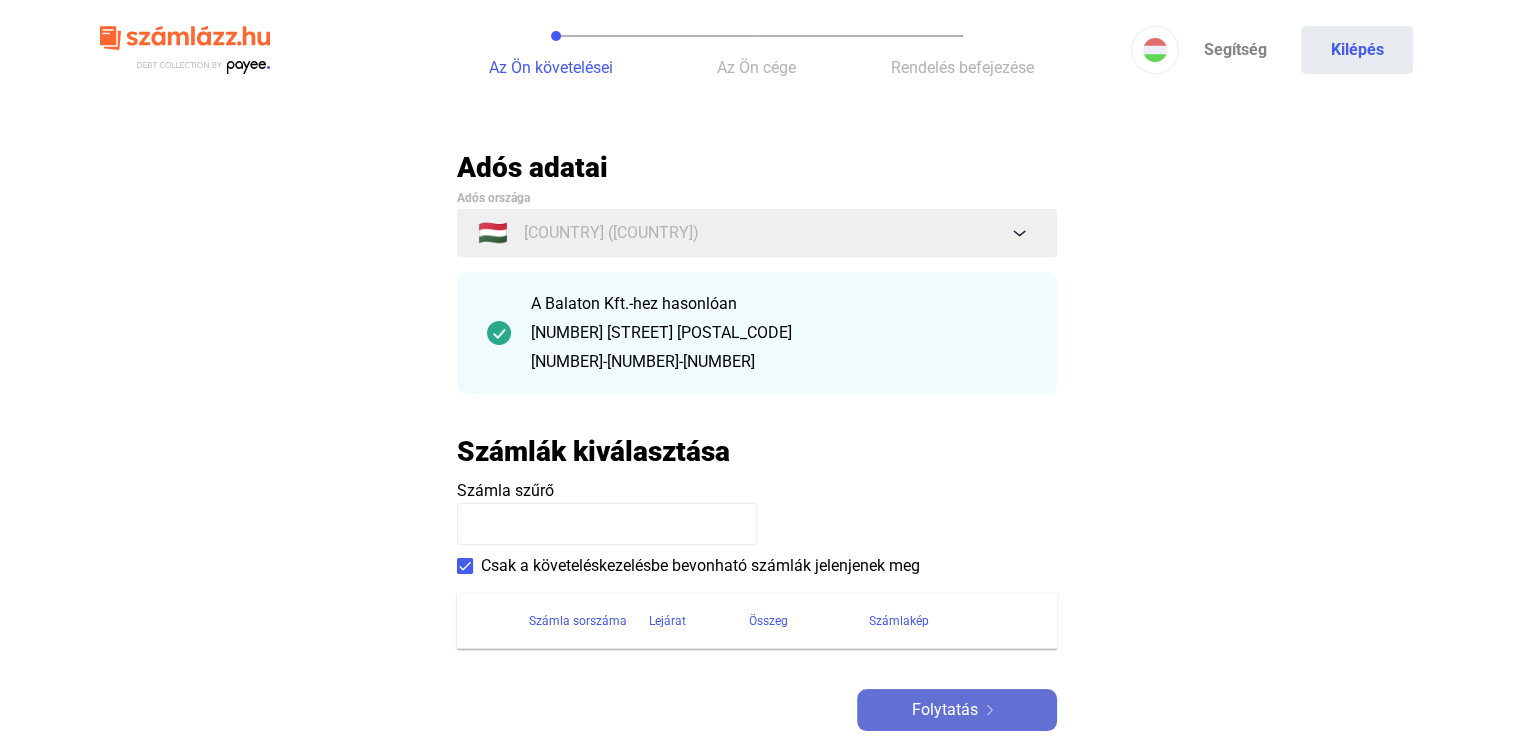 click on "Folytatás" 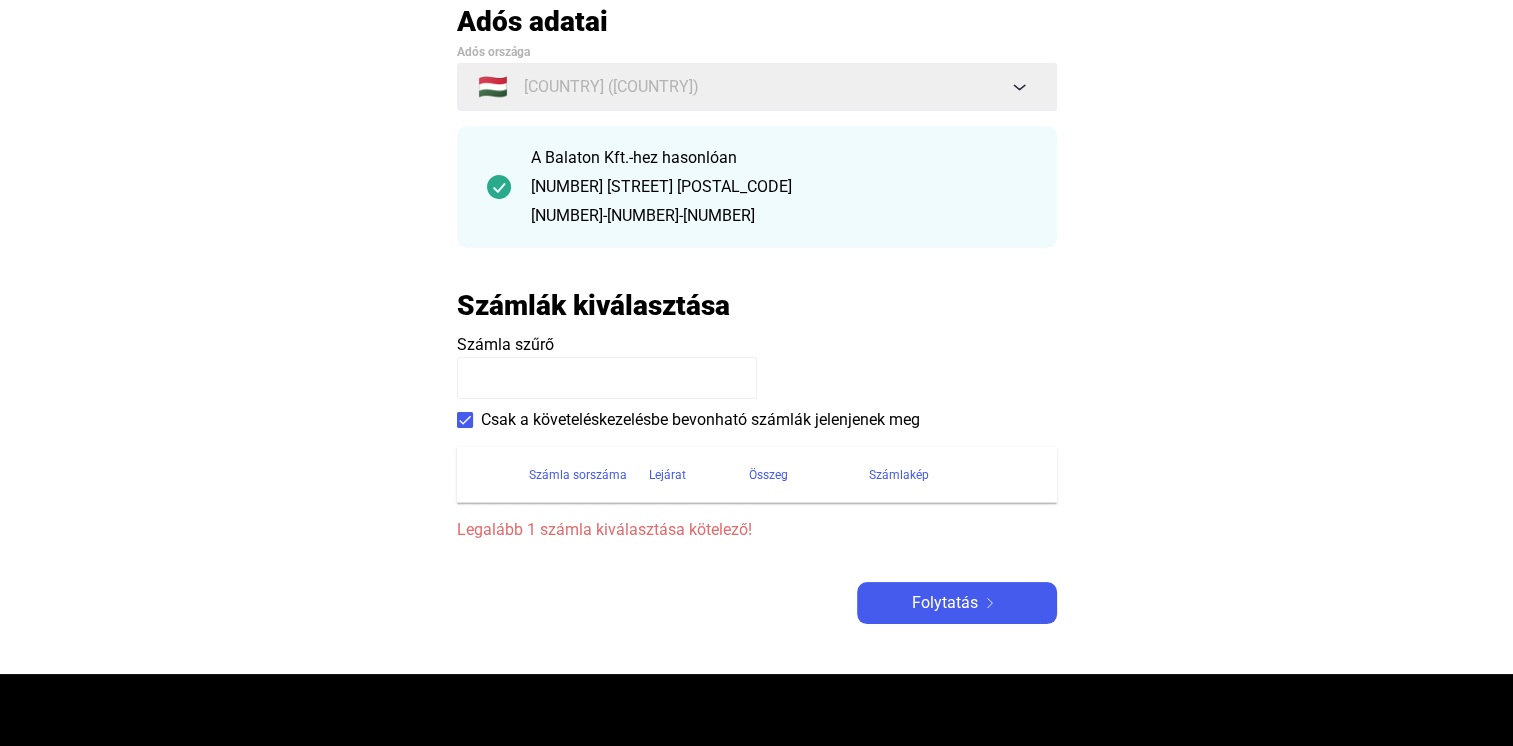 scroll, scrollTop: 153, scrollLeft: 0, axis: vertical 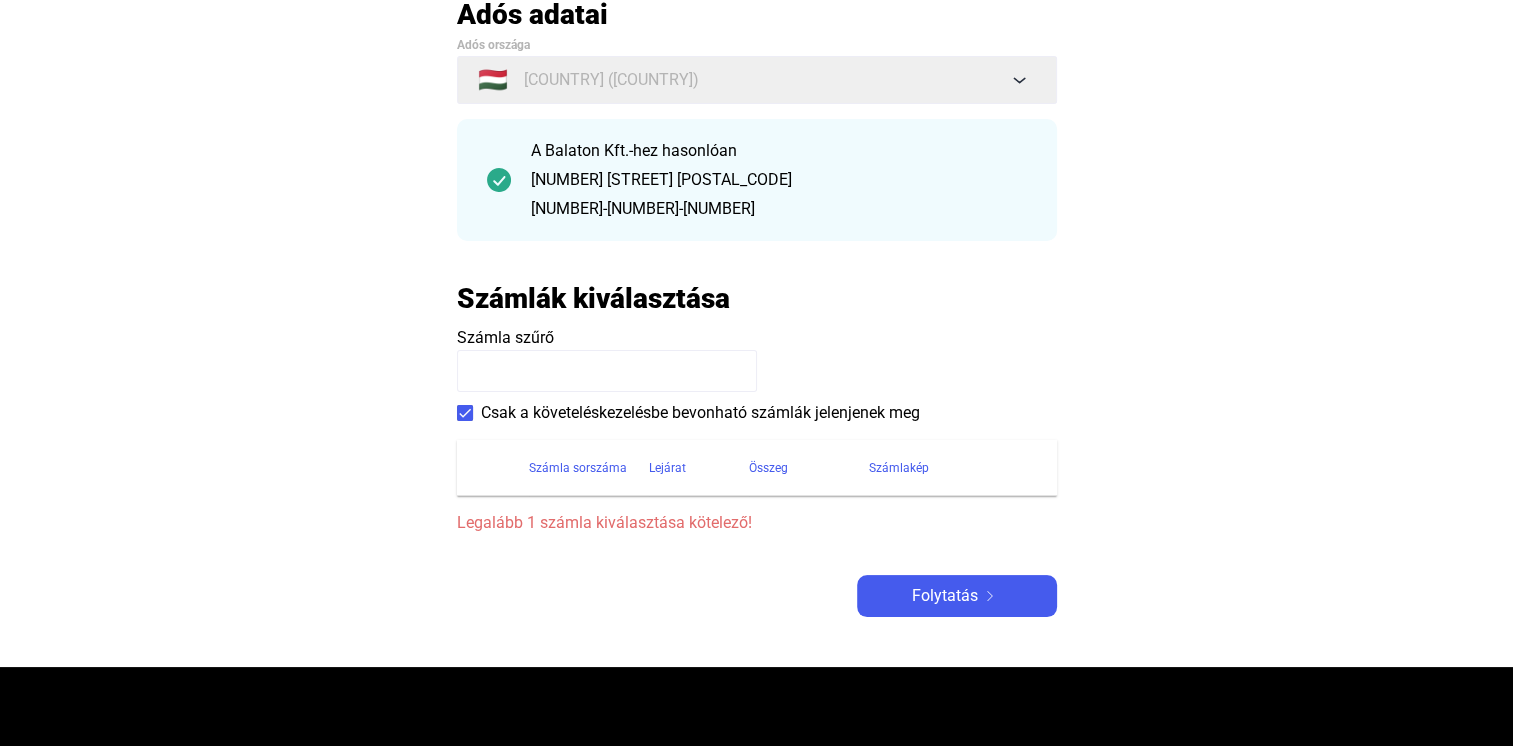 click 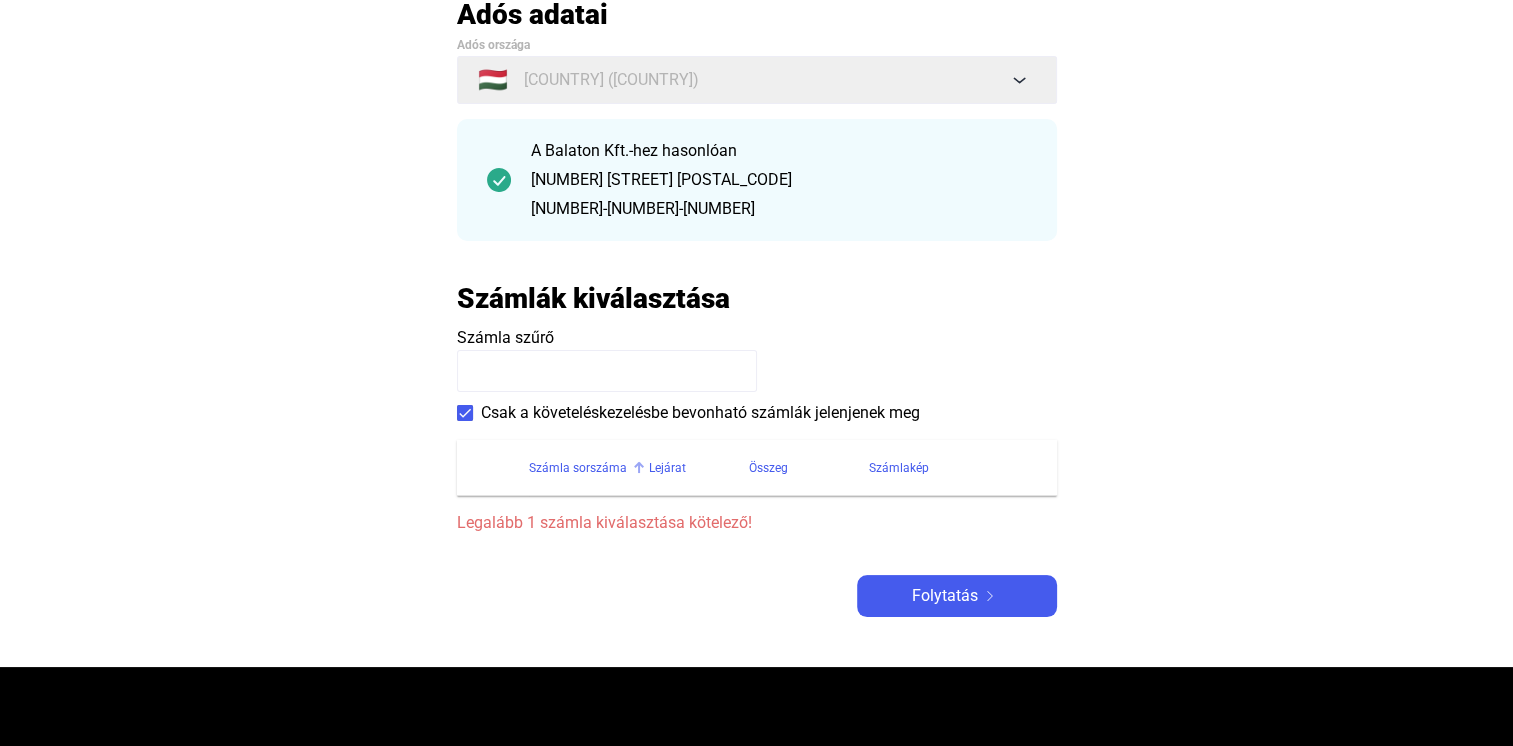 click on "Számla sorszáma" 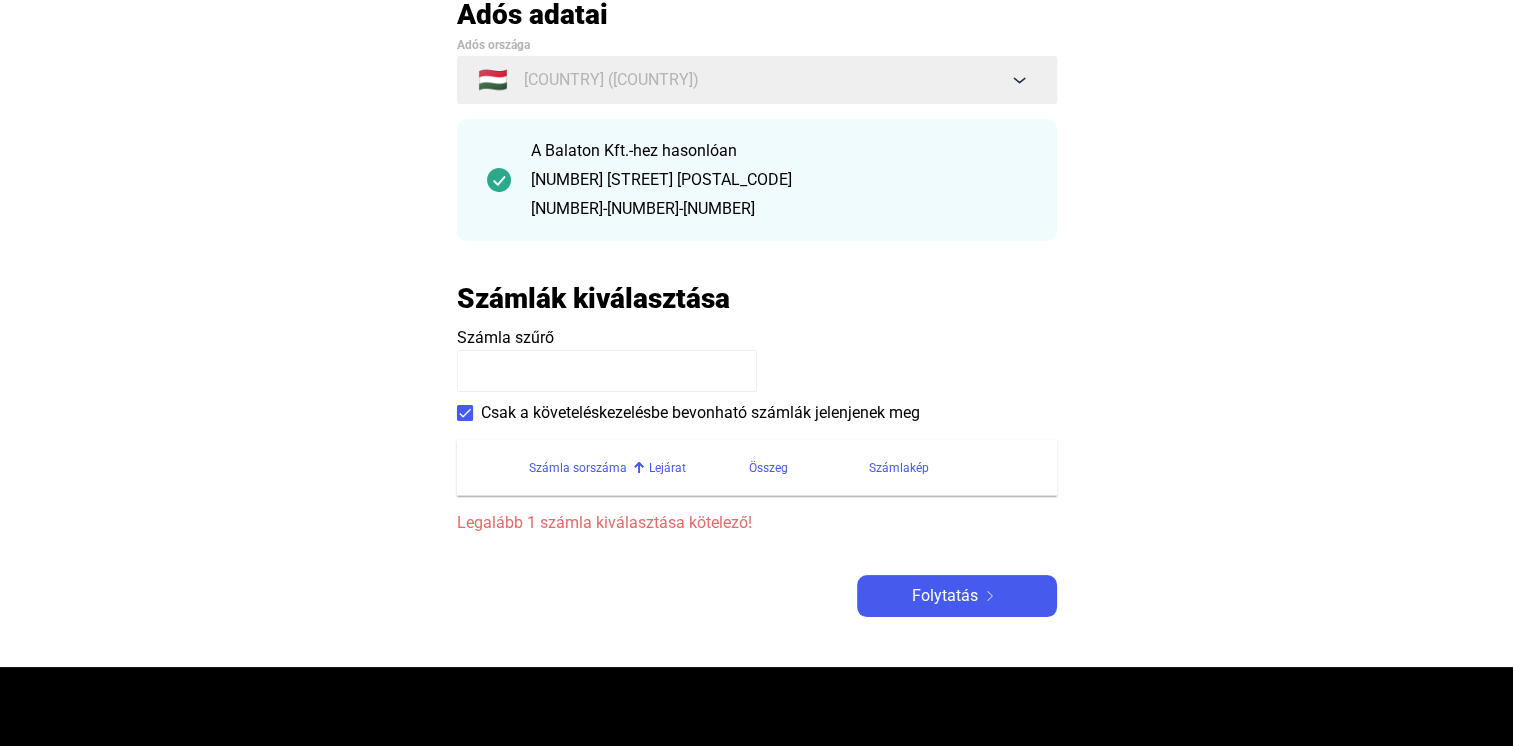 click 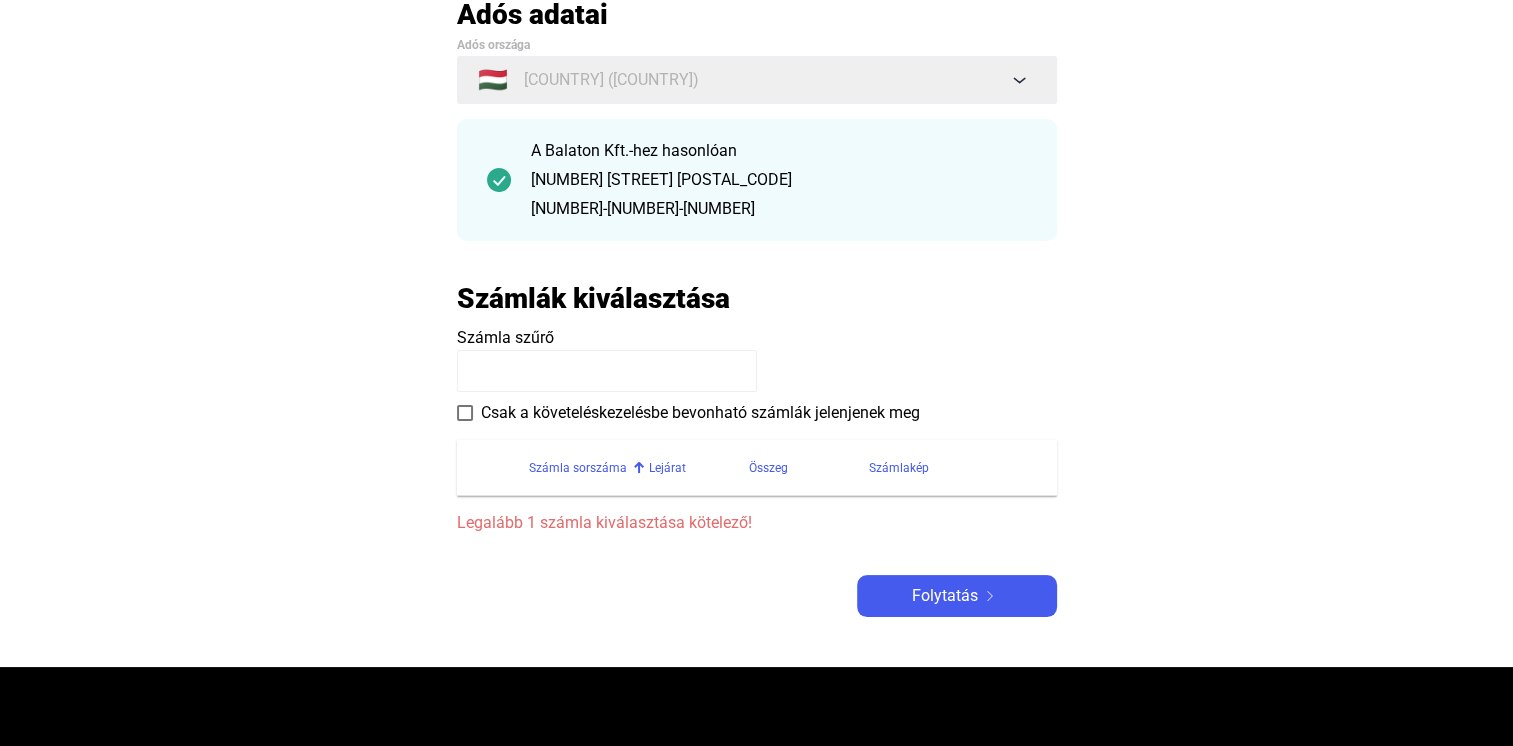 click 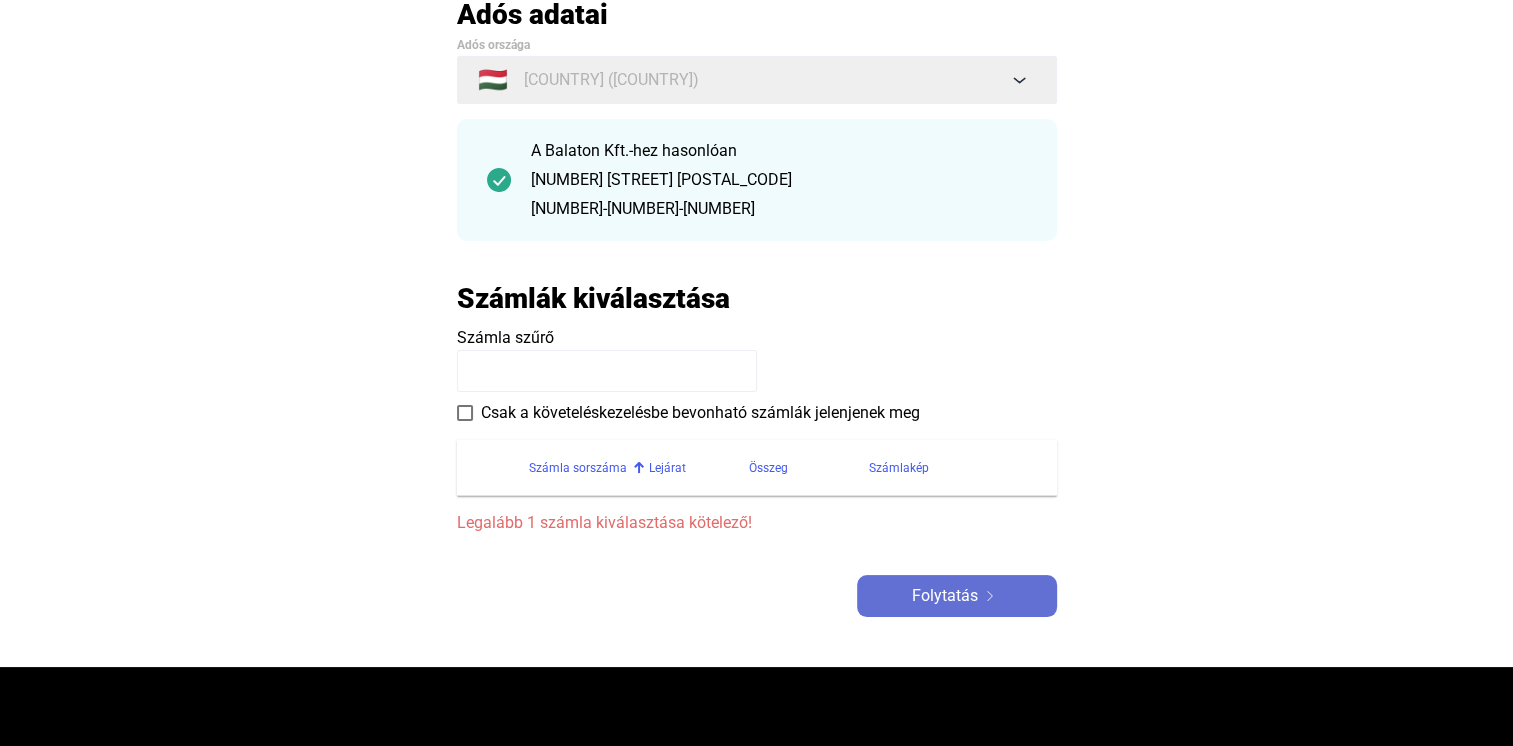 click on "Folytatás" 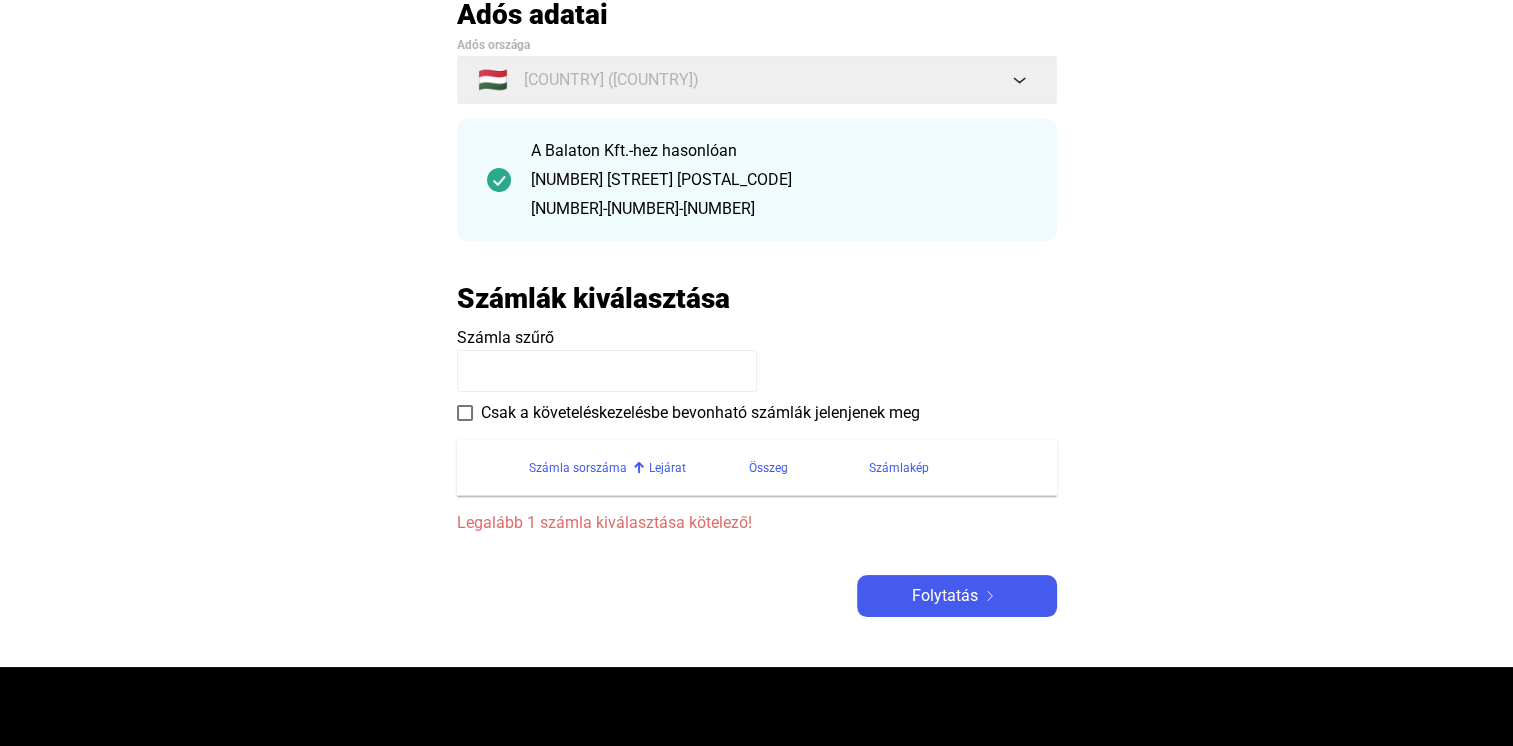 click 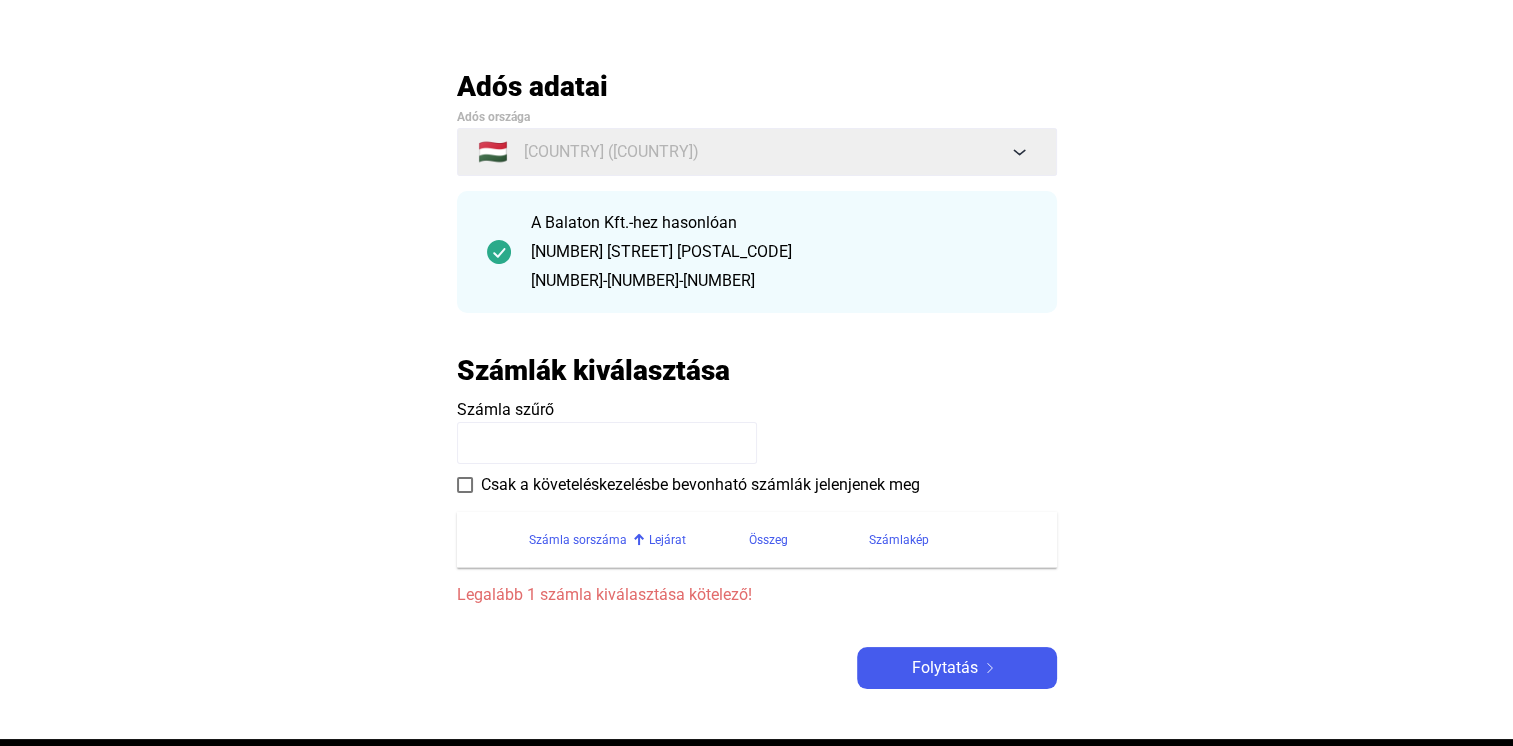 scroll, scrollTop: 0, scrollLeft: 0, axis: both 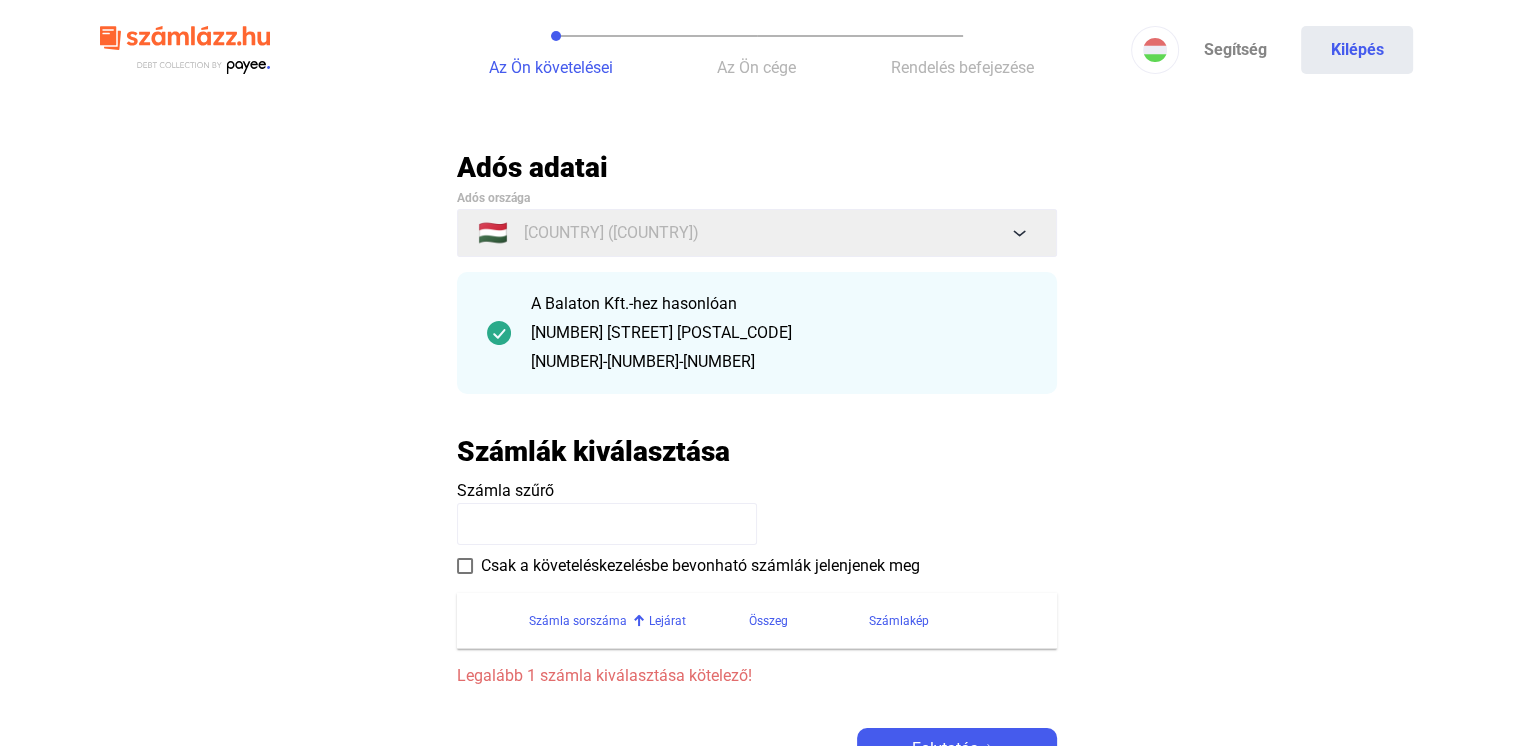 click on "Az Ön cége" 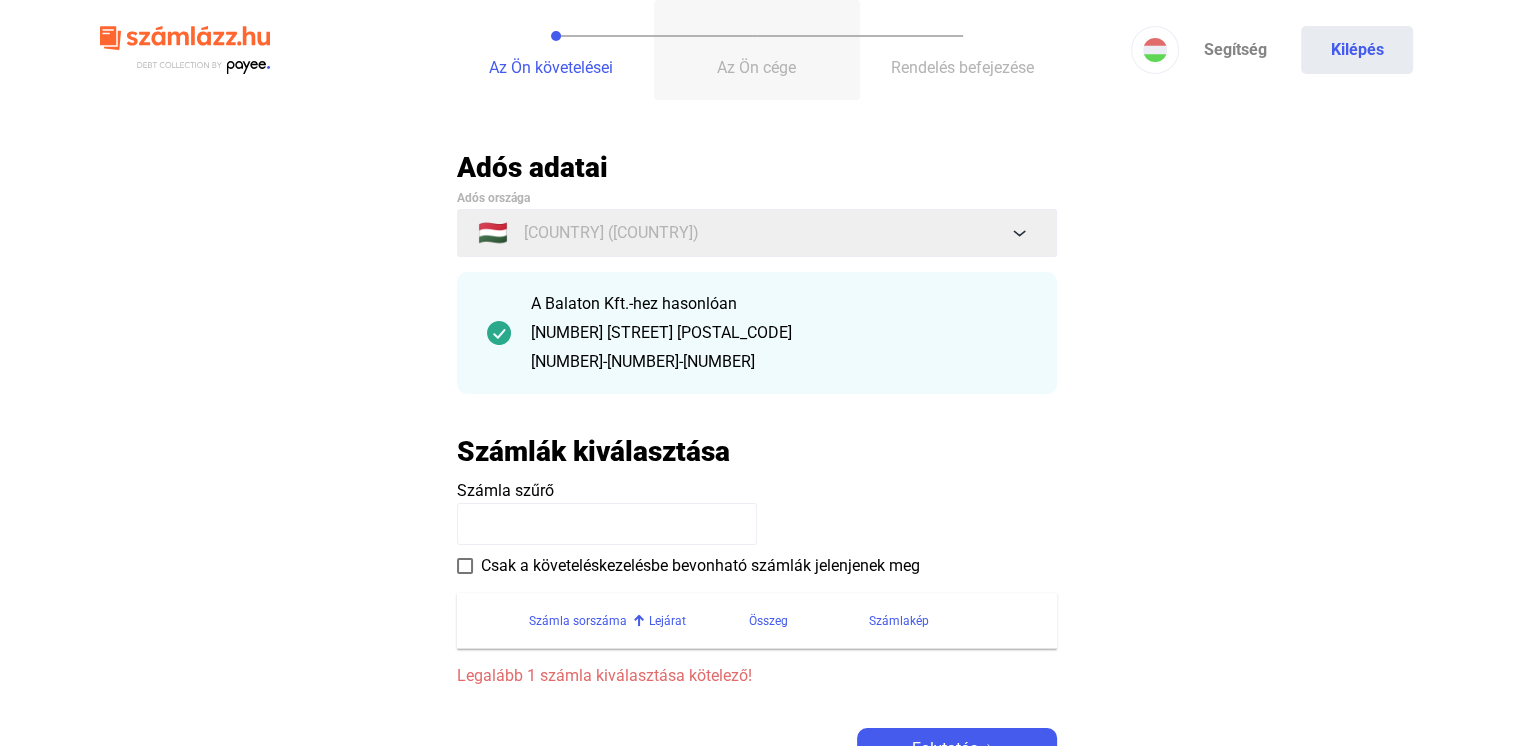 click on "Az Ön cége" 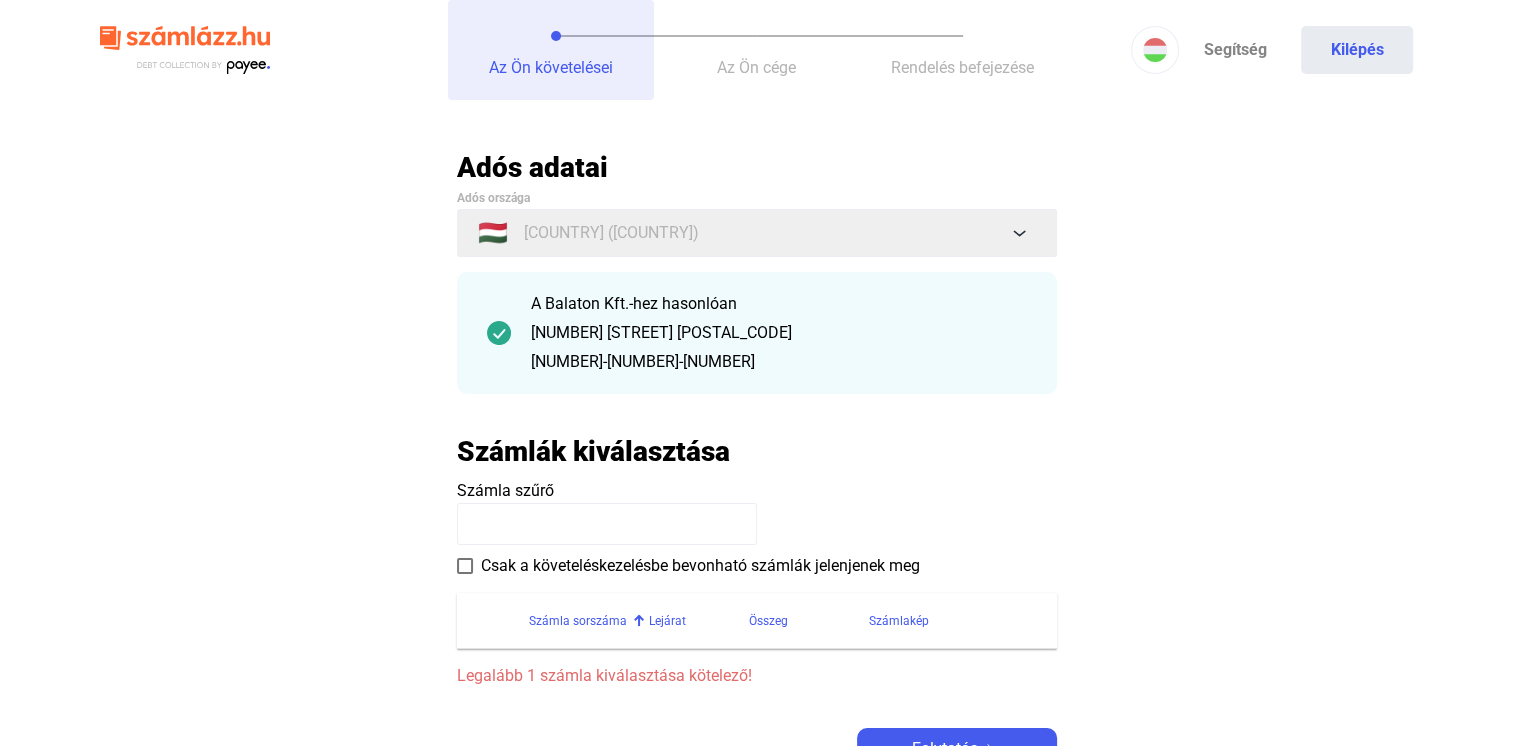 click on "Az Ön követelései" 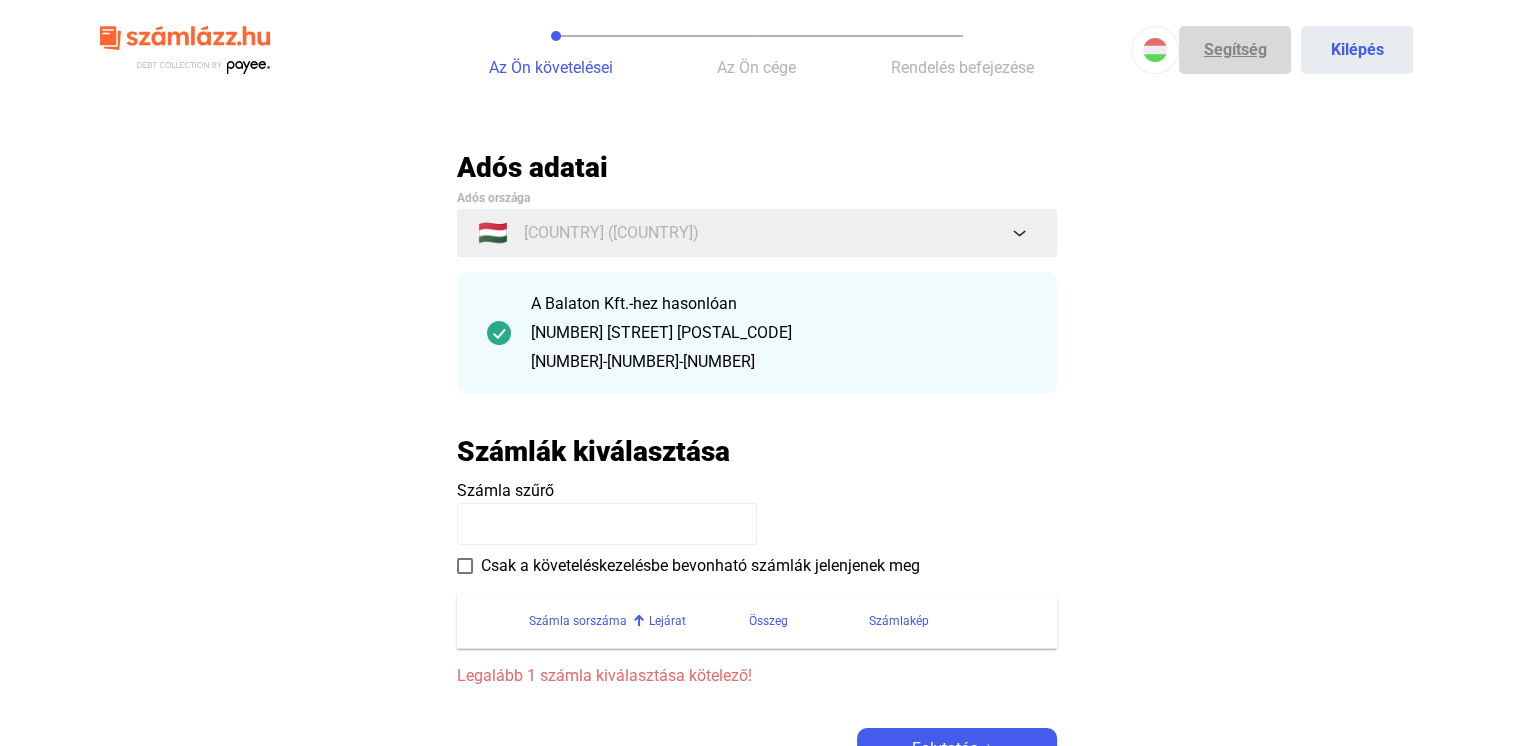 click on "Segítség" 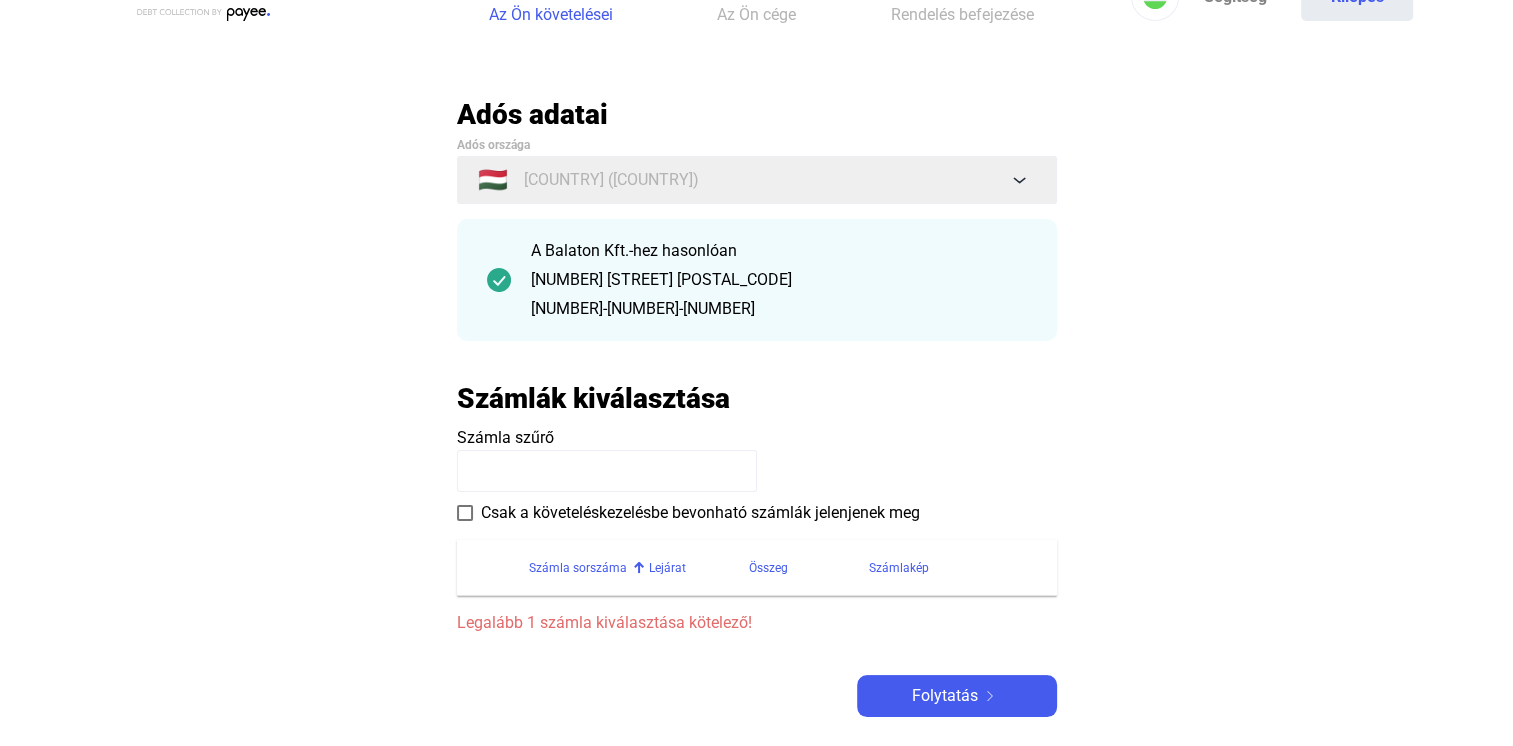 scroll, scrollTop: 89, scrollLeft: 0, axis: vertical 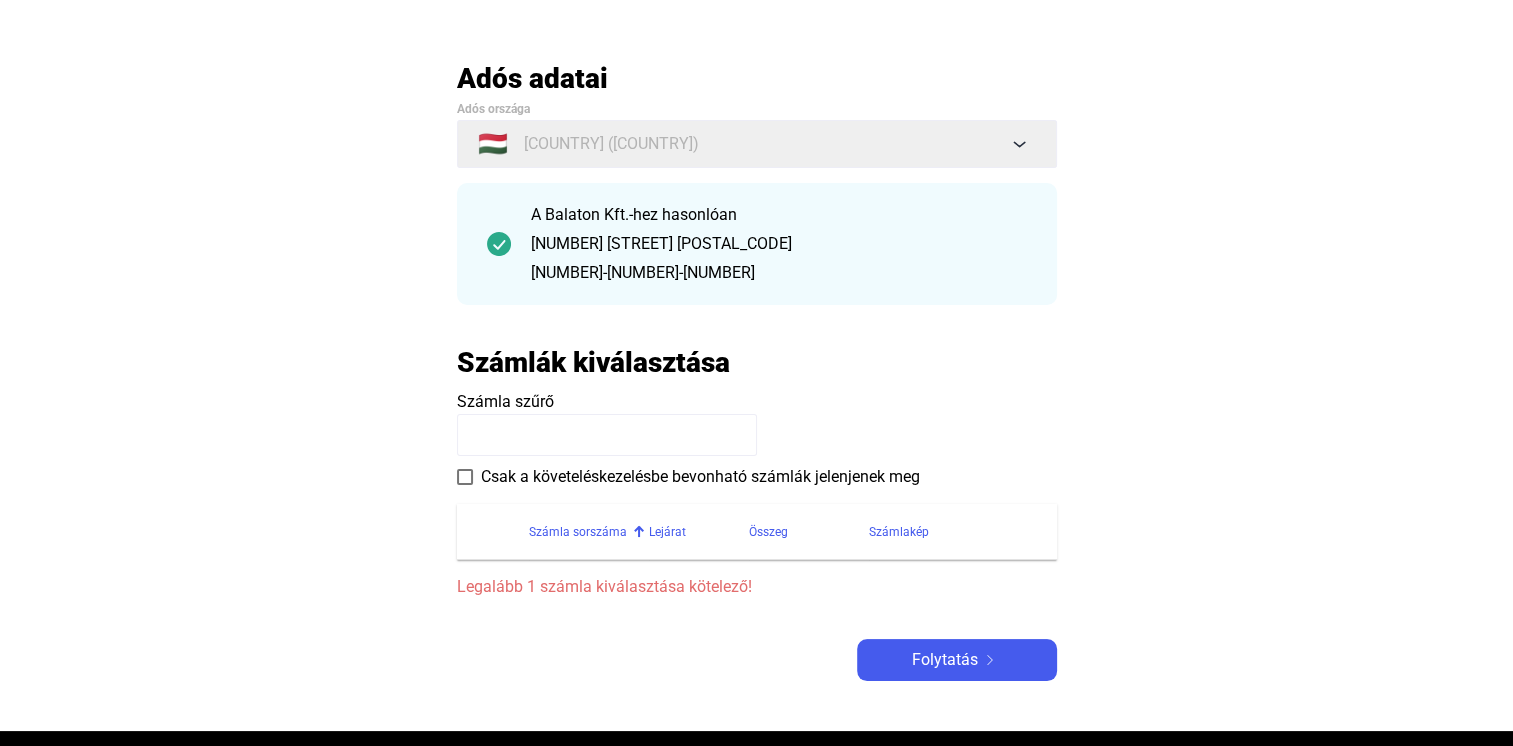 click 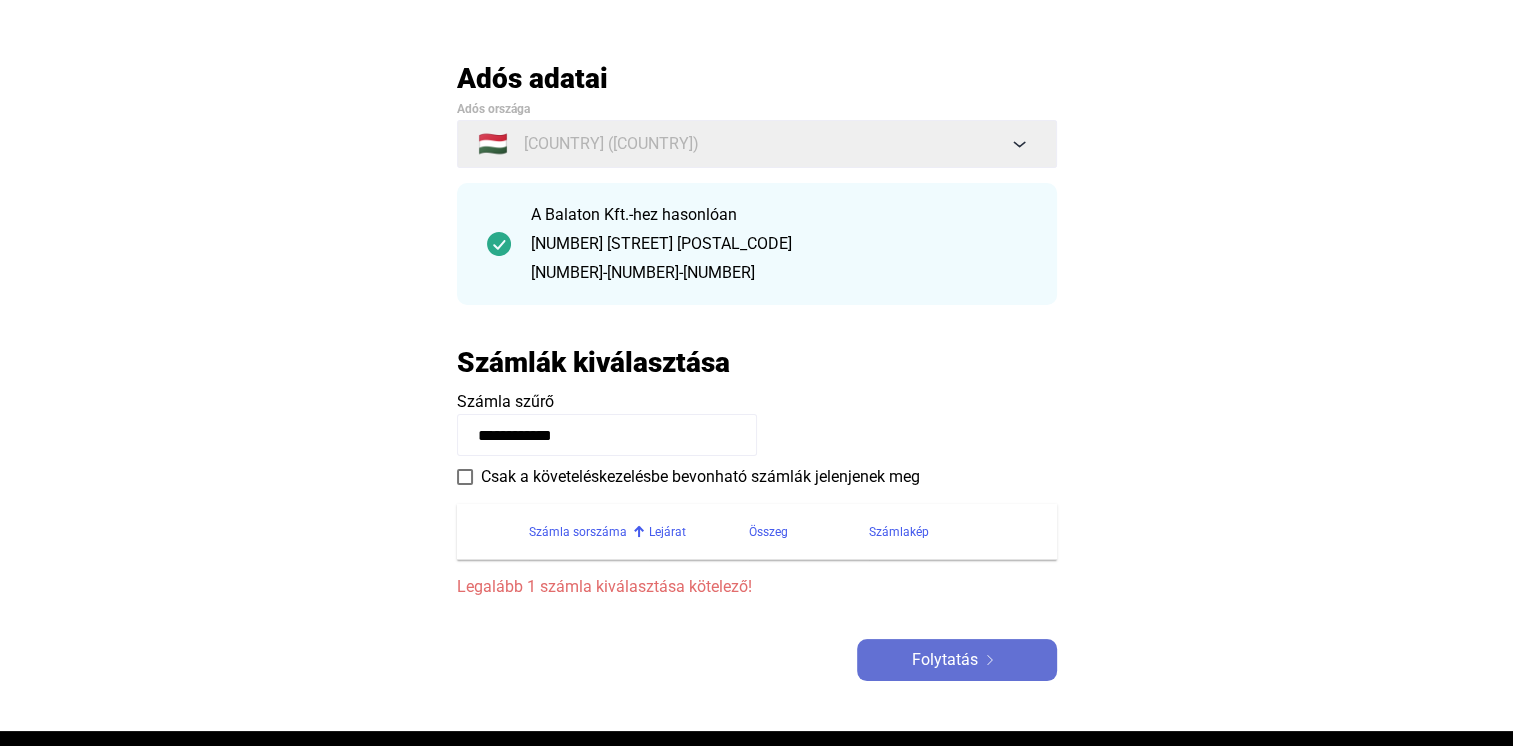 click on "Folytatás" 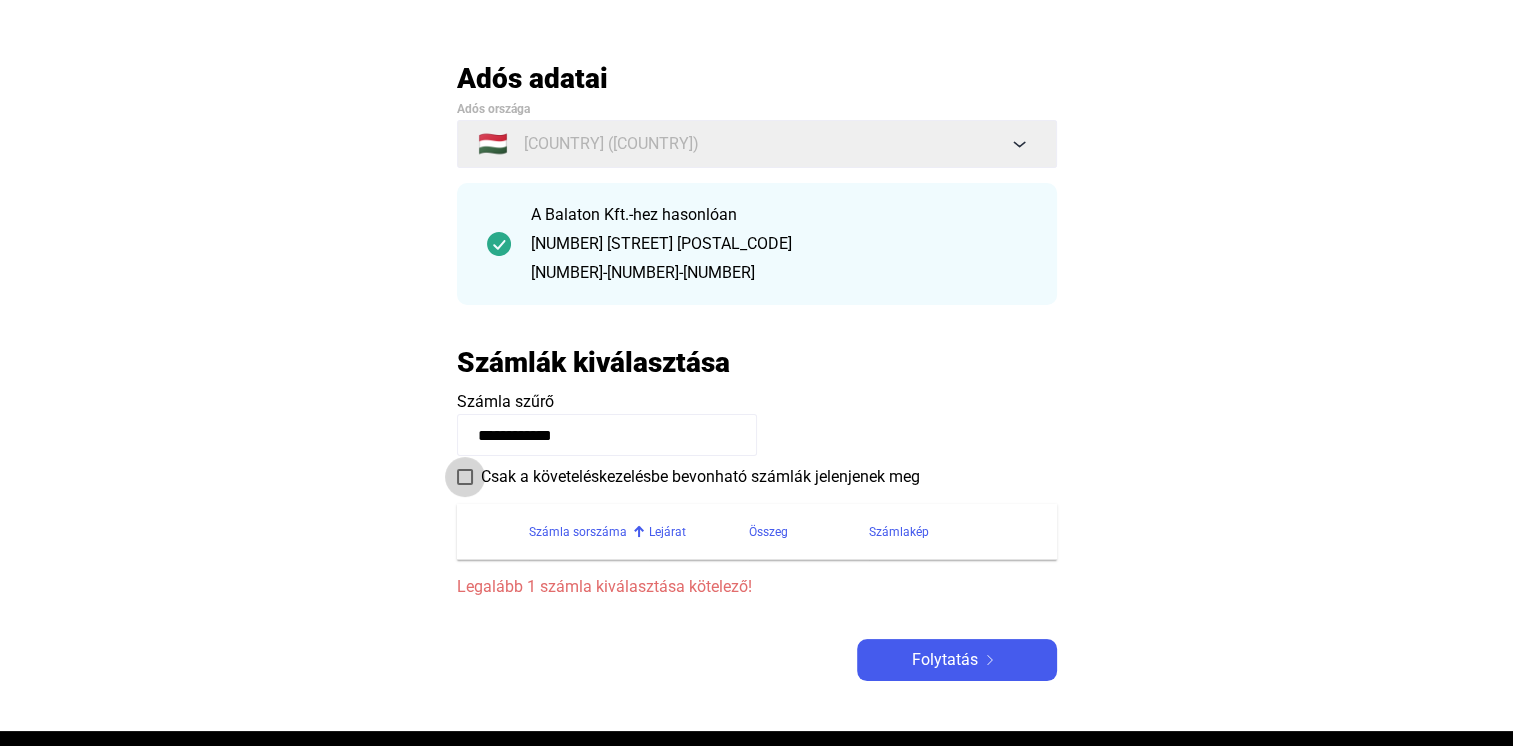 click at bounding box center [465, 477] 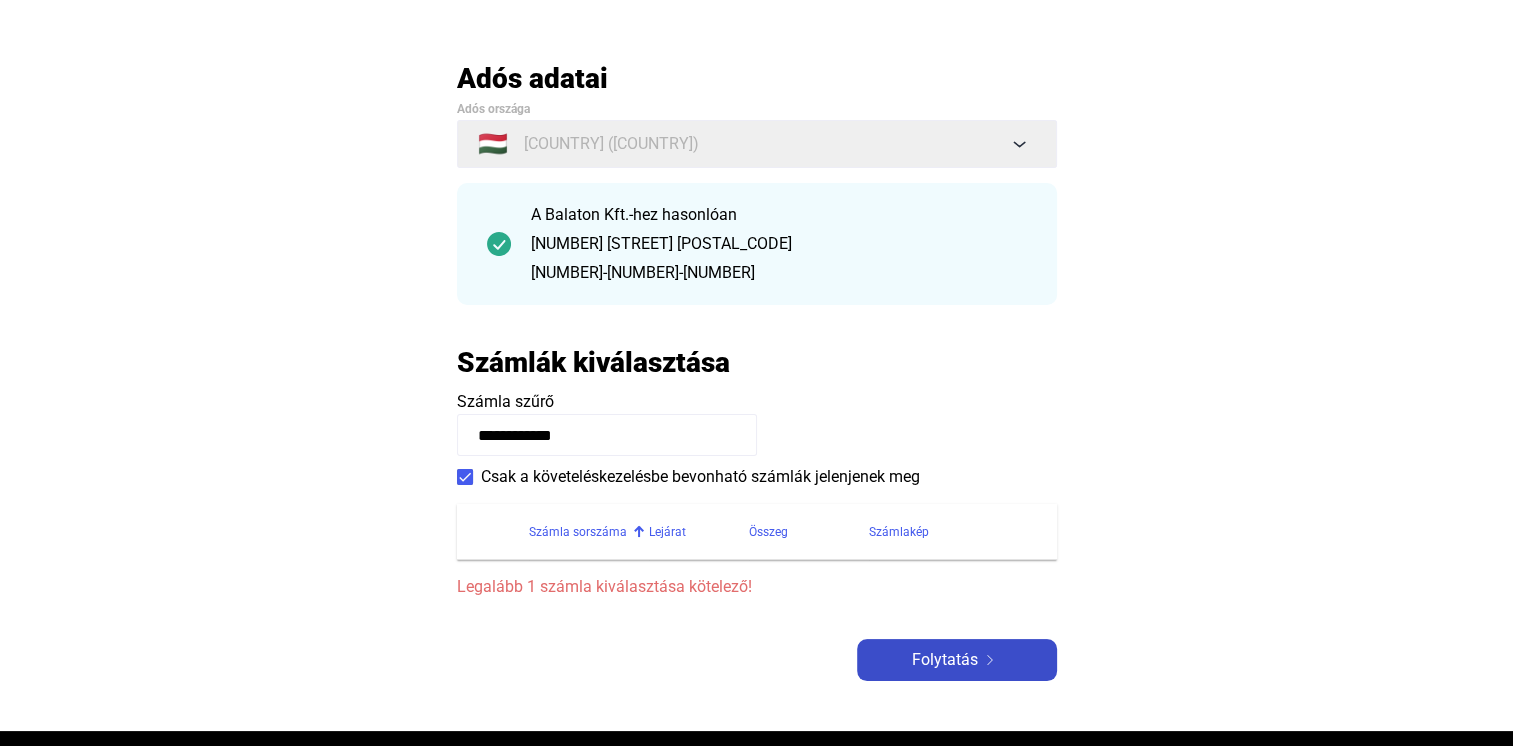 click on "Folytatás" 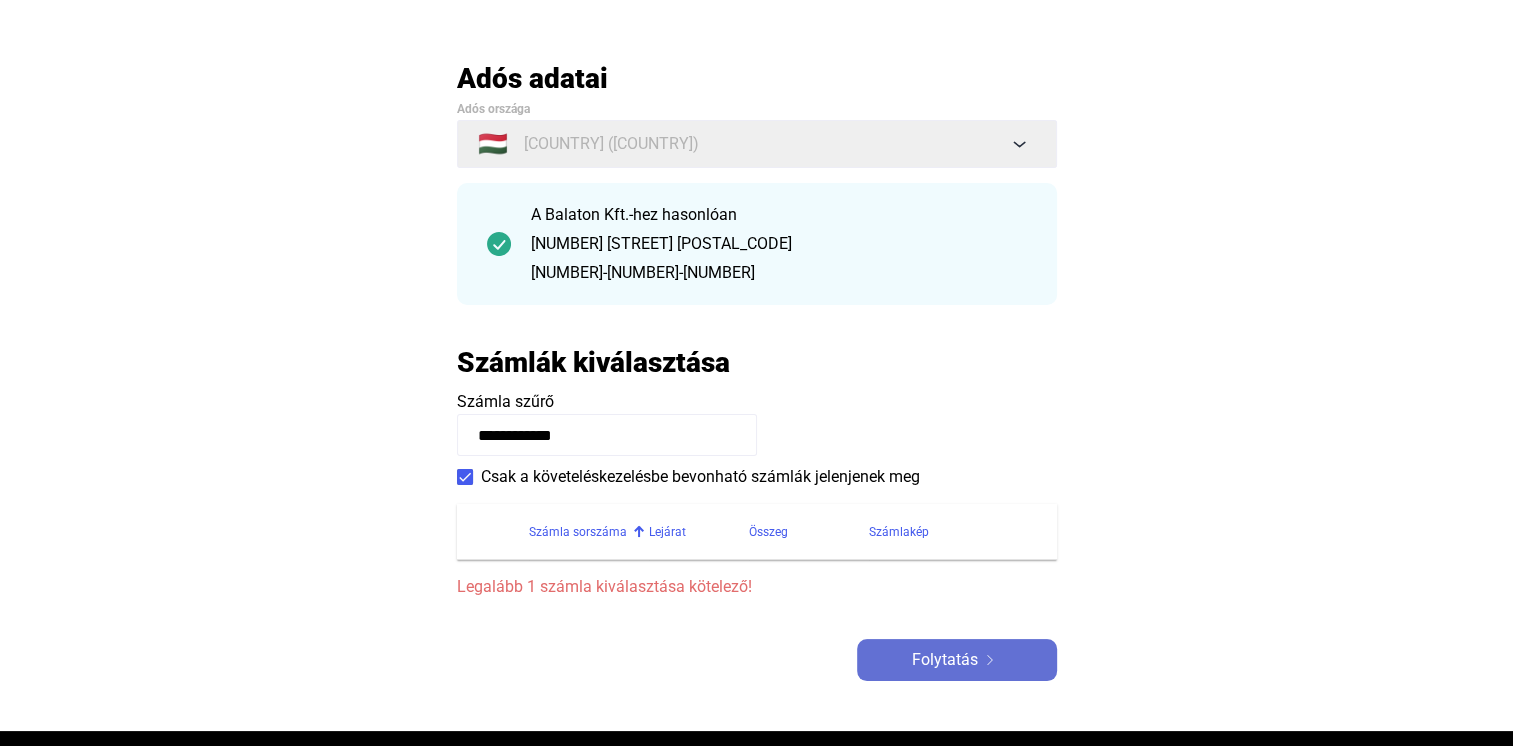 click on "Folytatás" 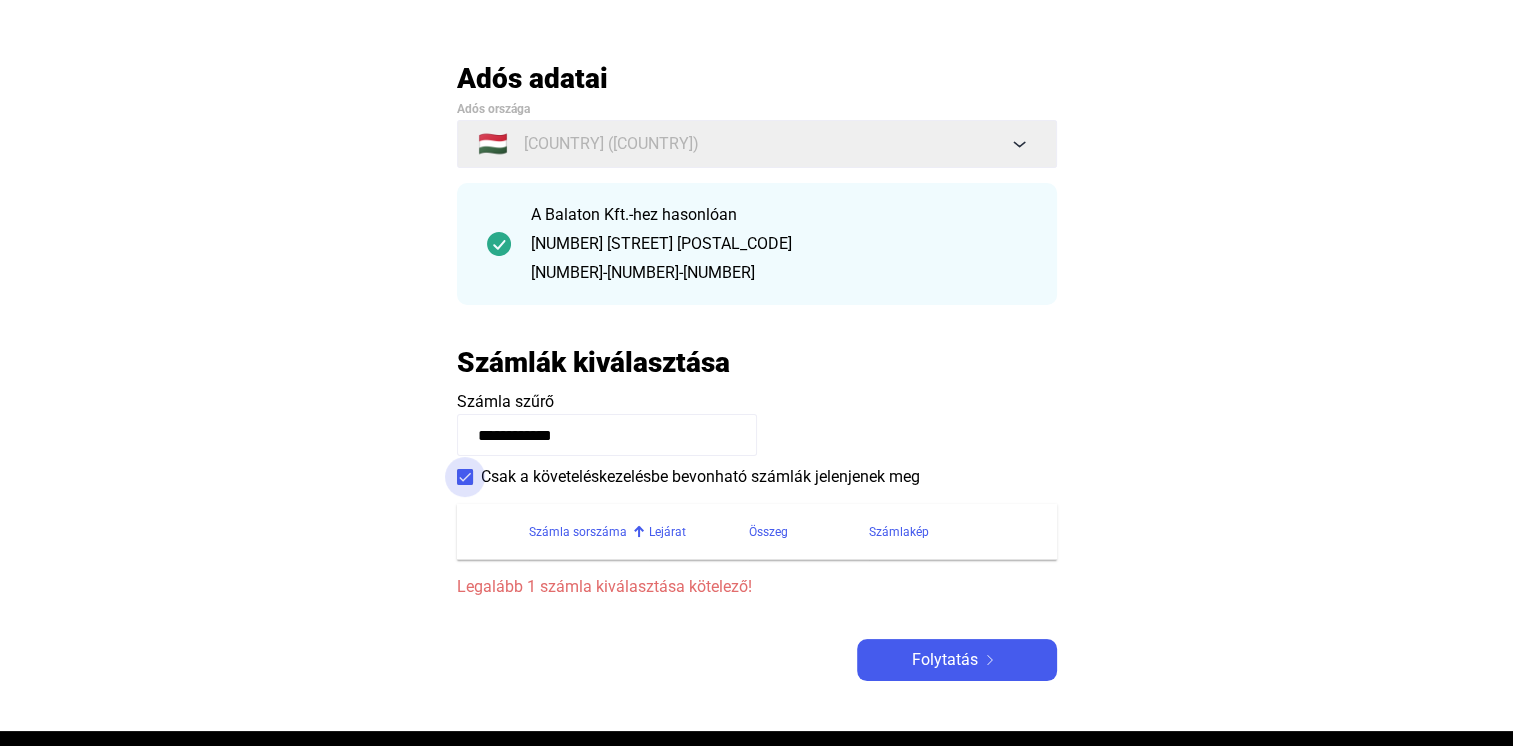 click at bounding box center (465, 477) 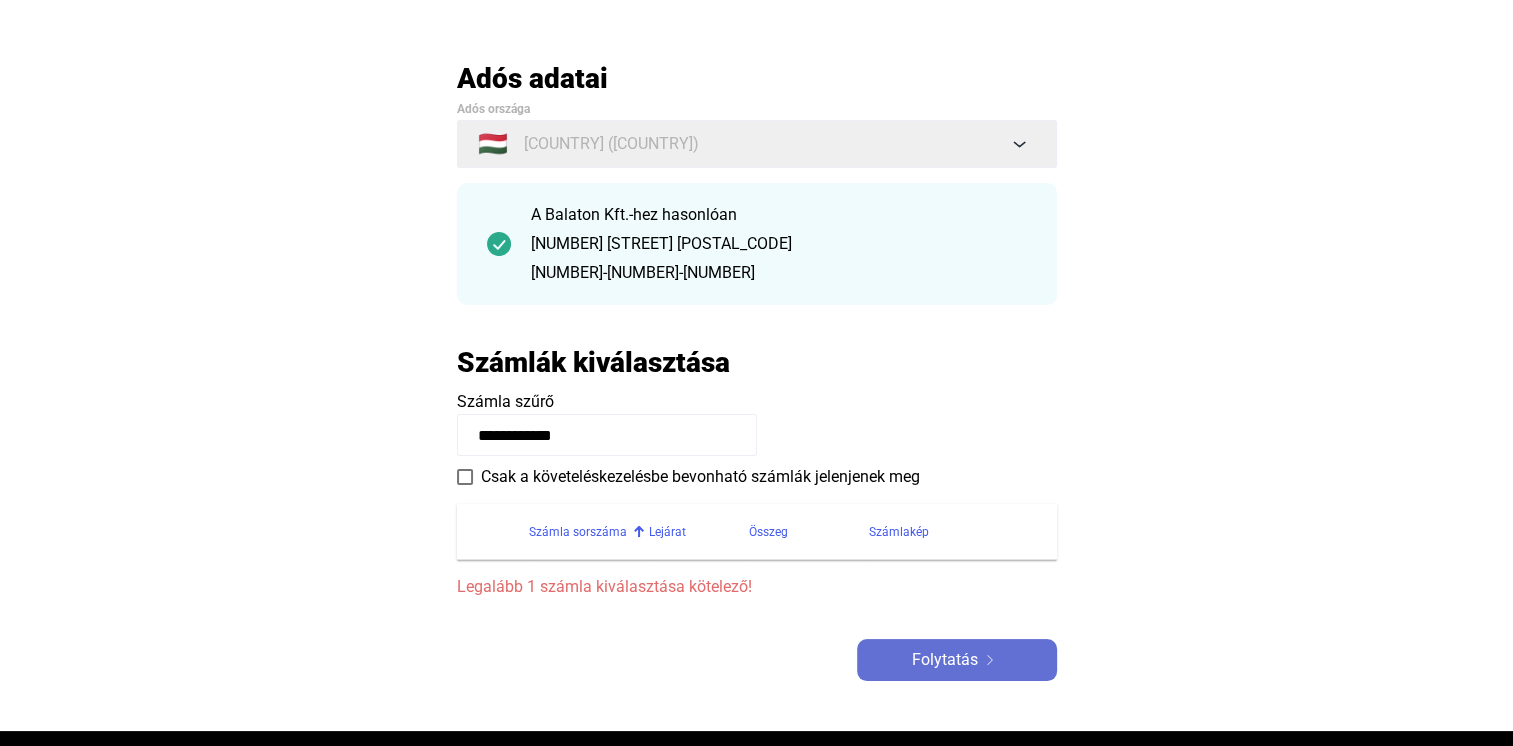 click on "Folytatás" 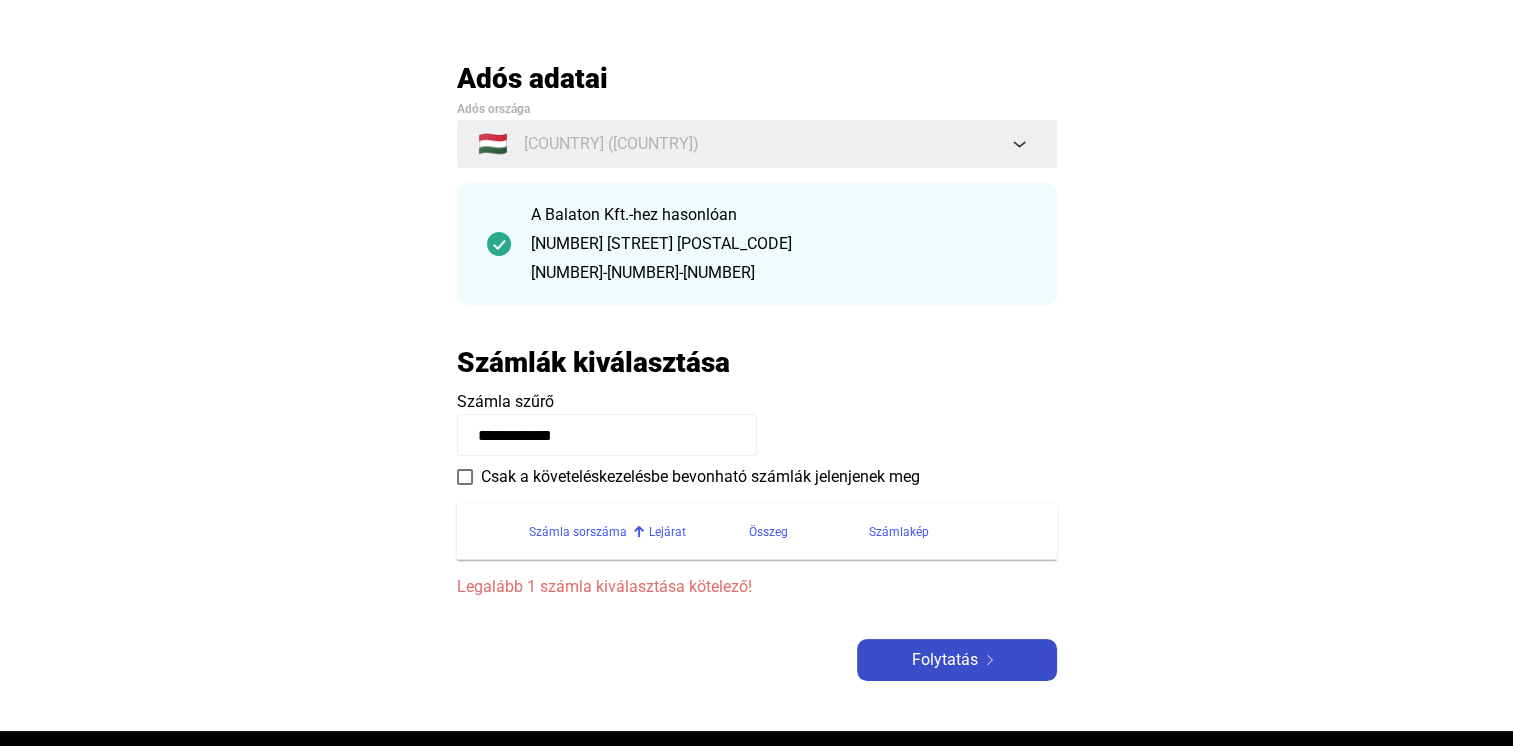 click on "Folytatás" 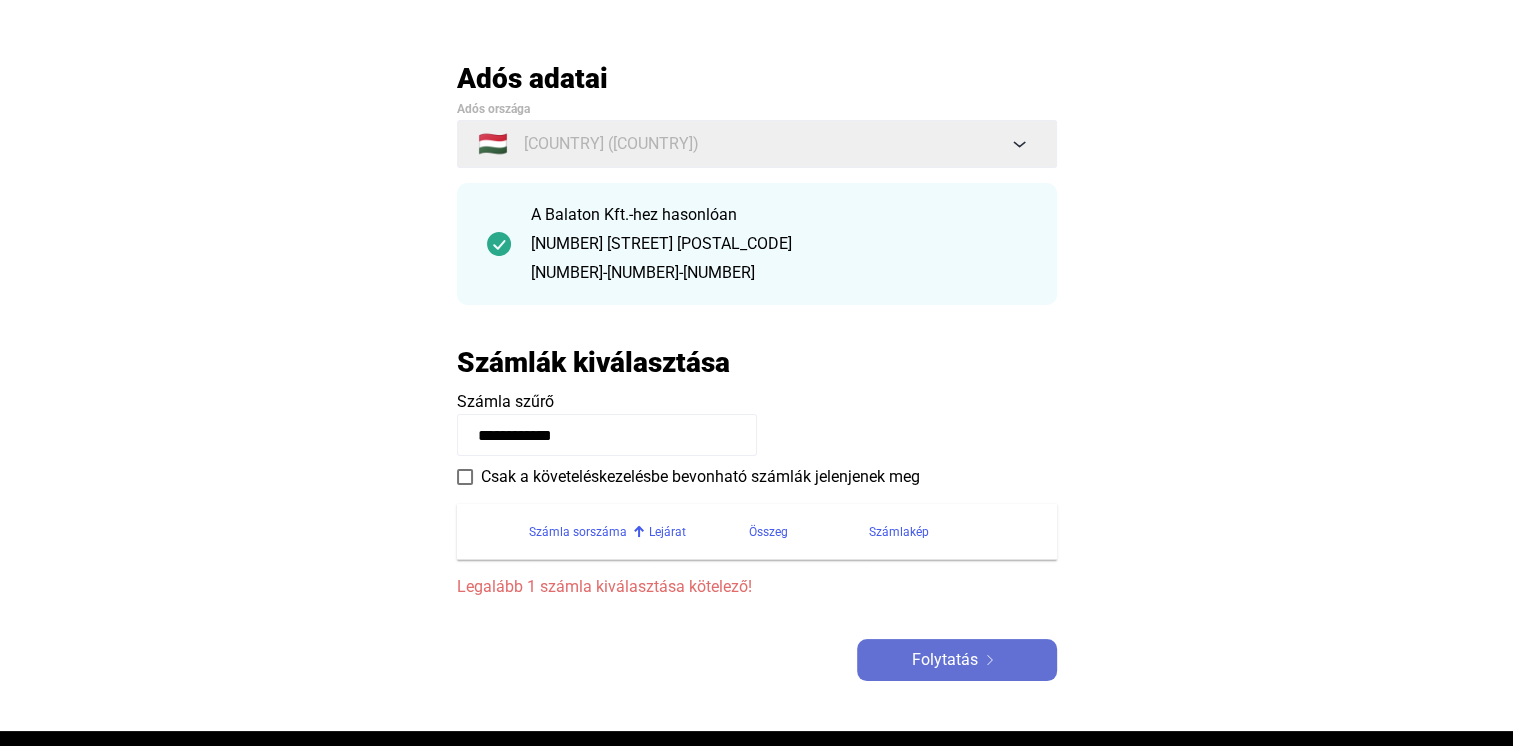 click on "Folytatás" 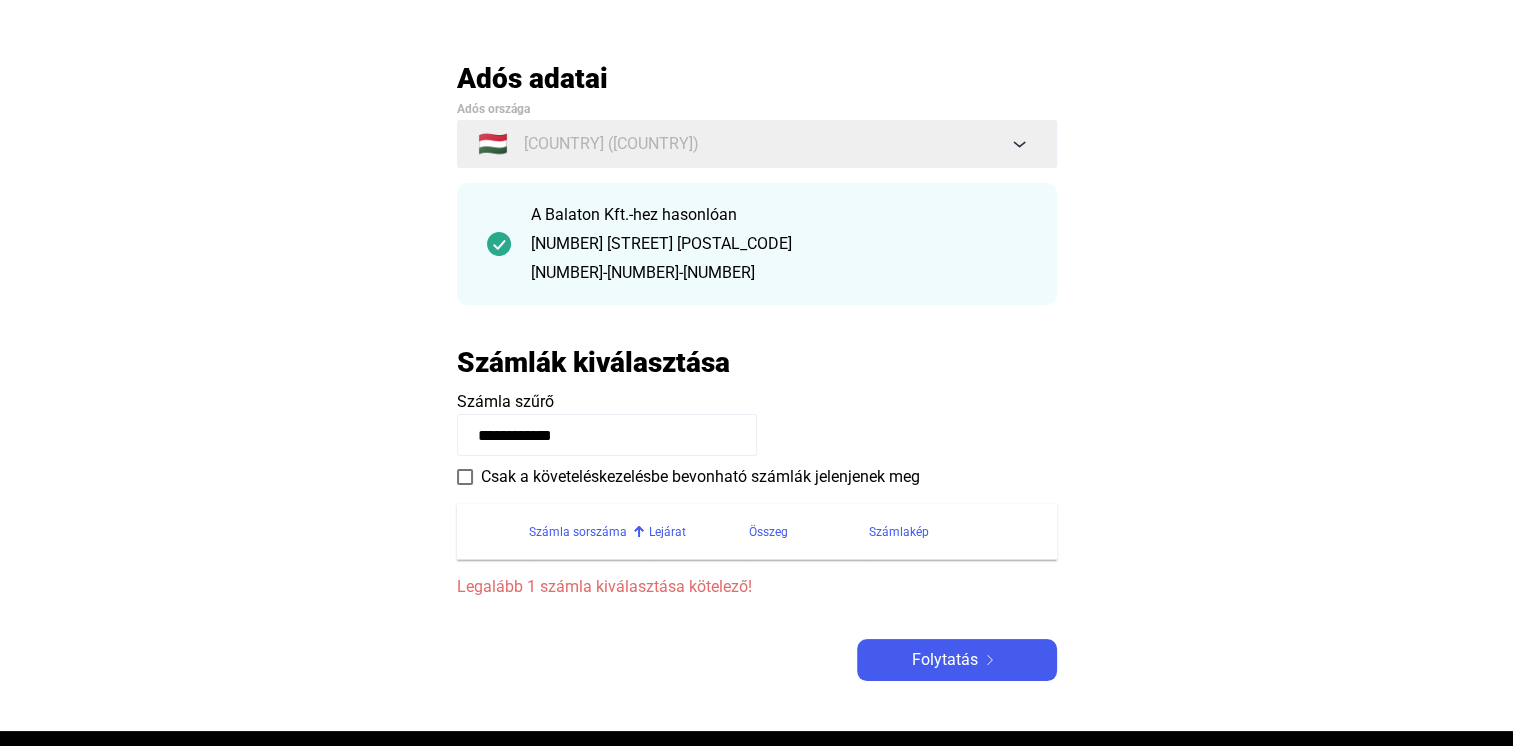 click on "**********" 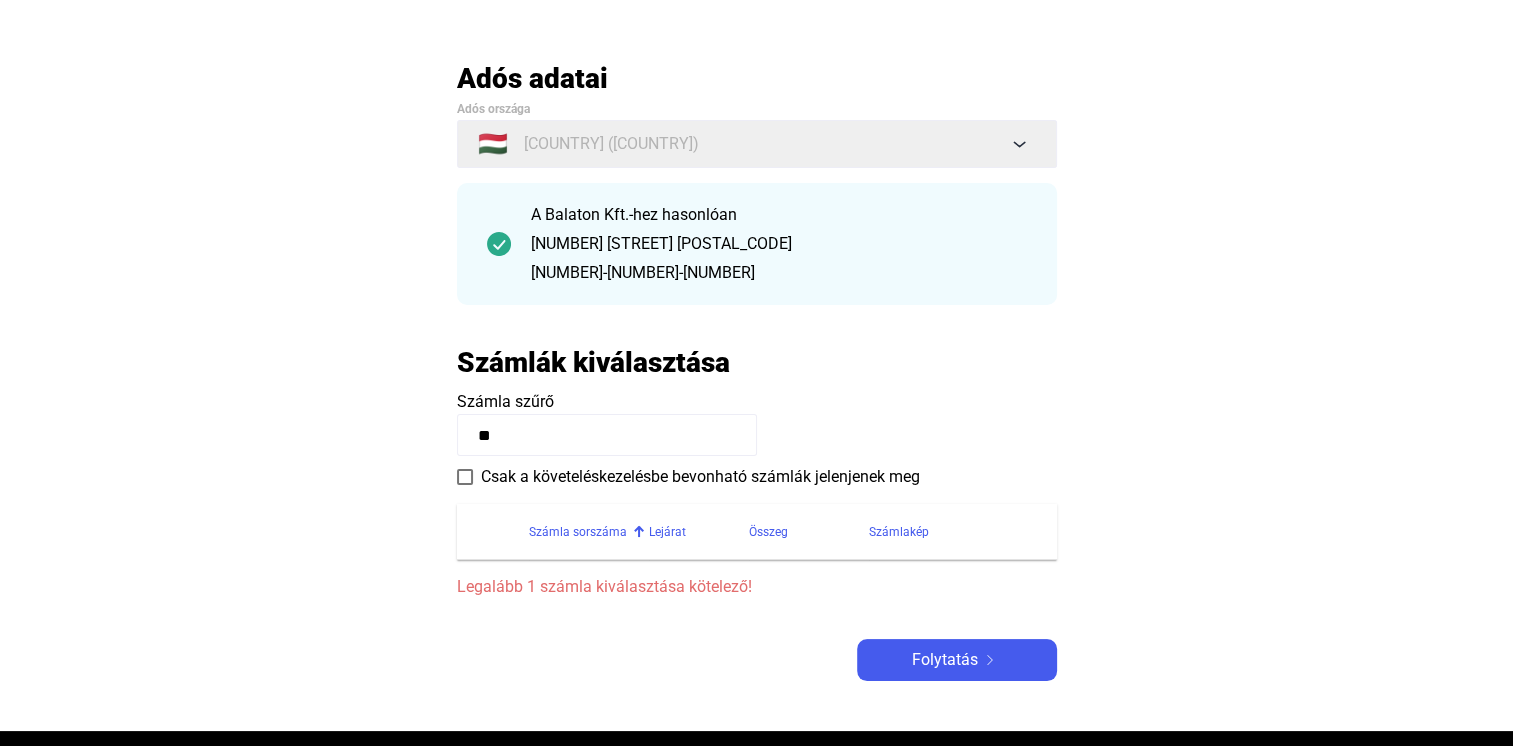 type on "*" 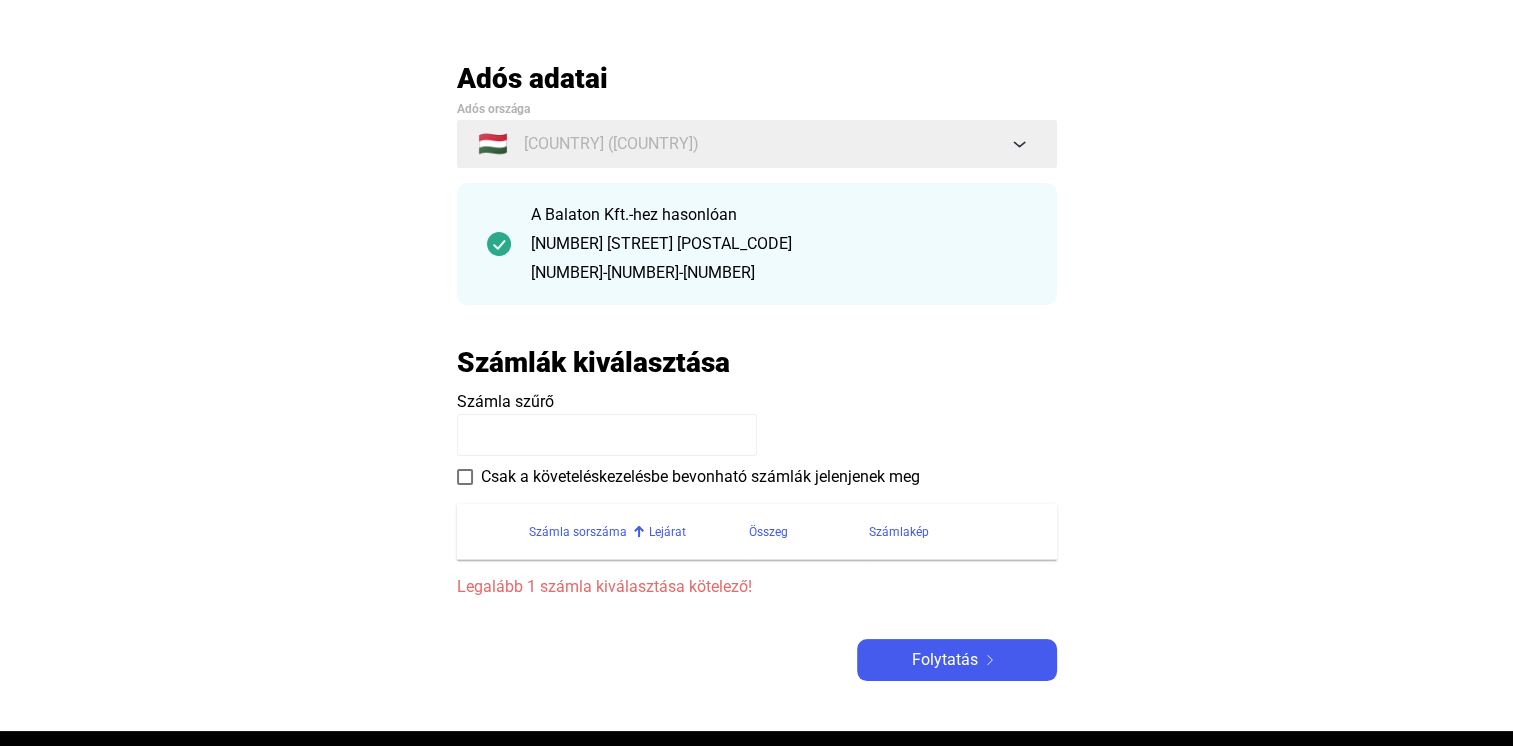 click on "Számla sorszáma" 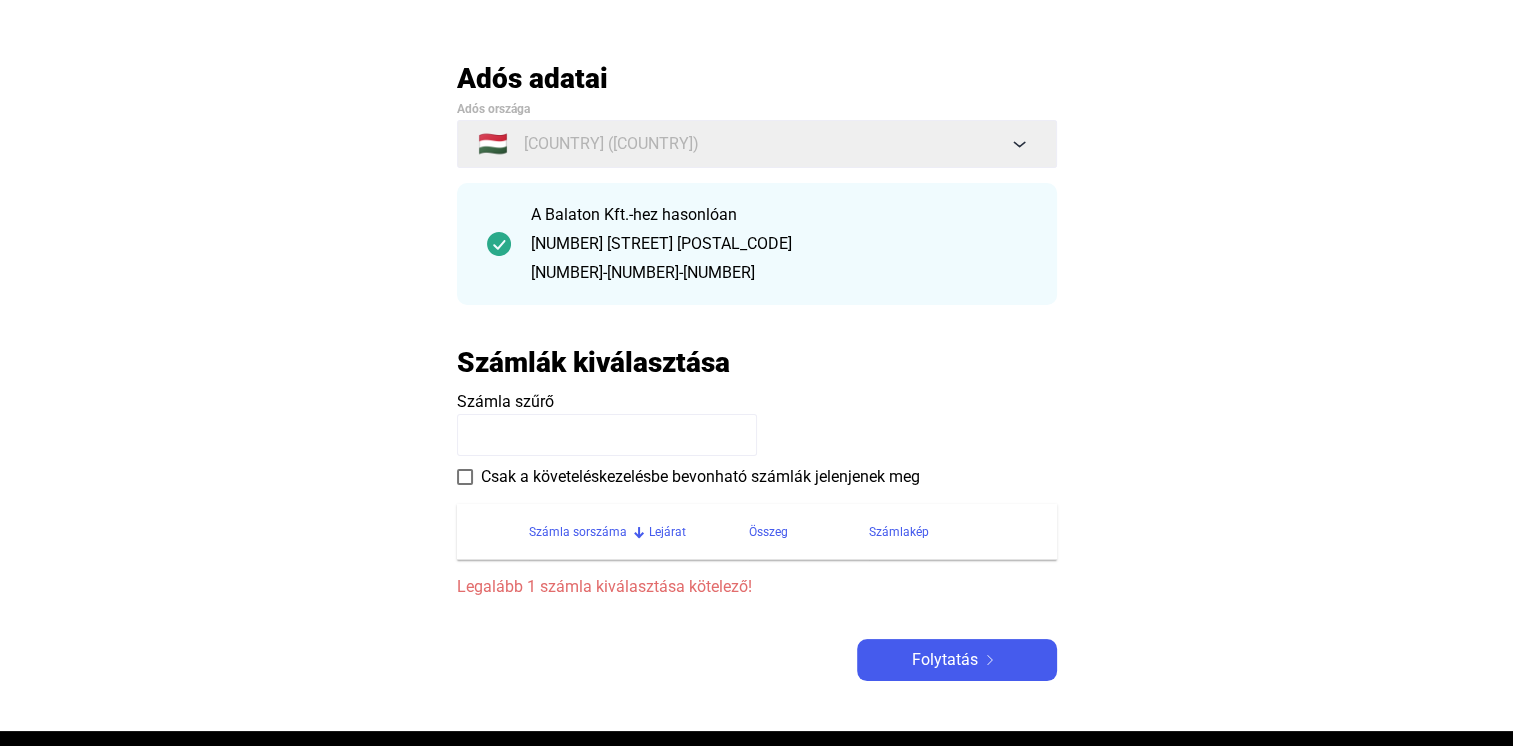 click on "Számla sorszáma" 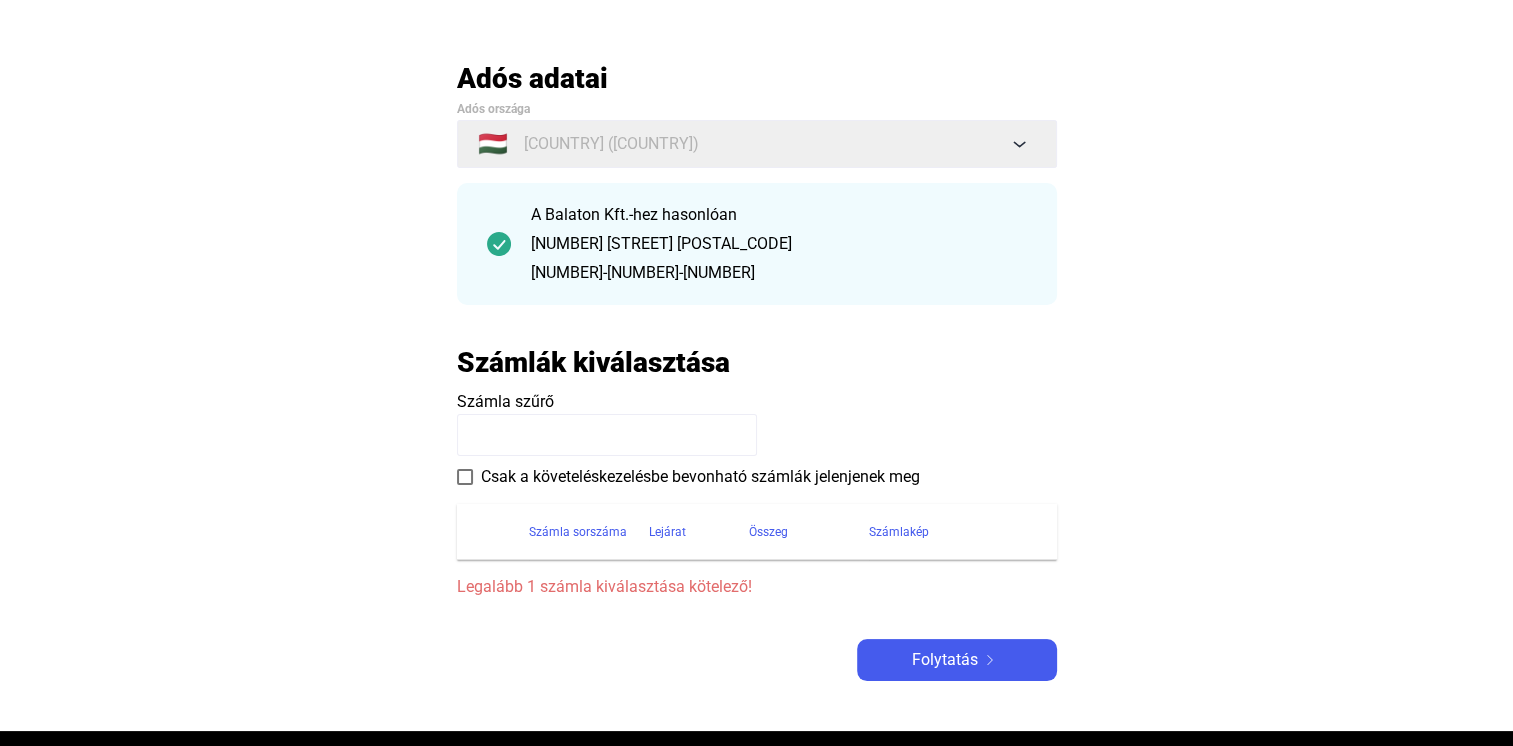 click on "Számla sorszáma" 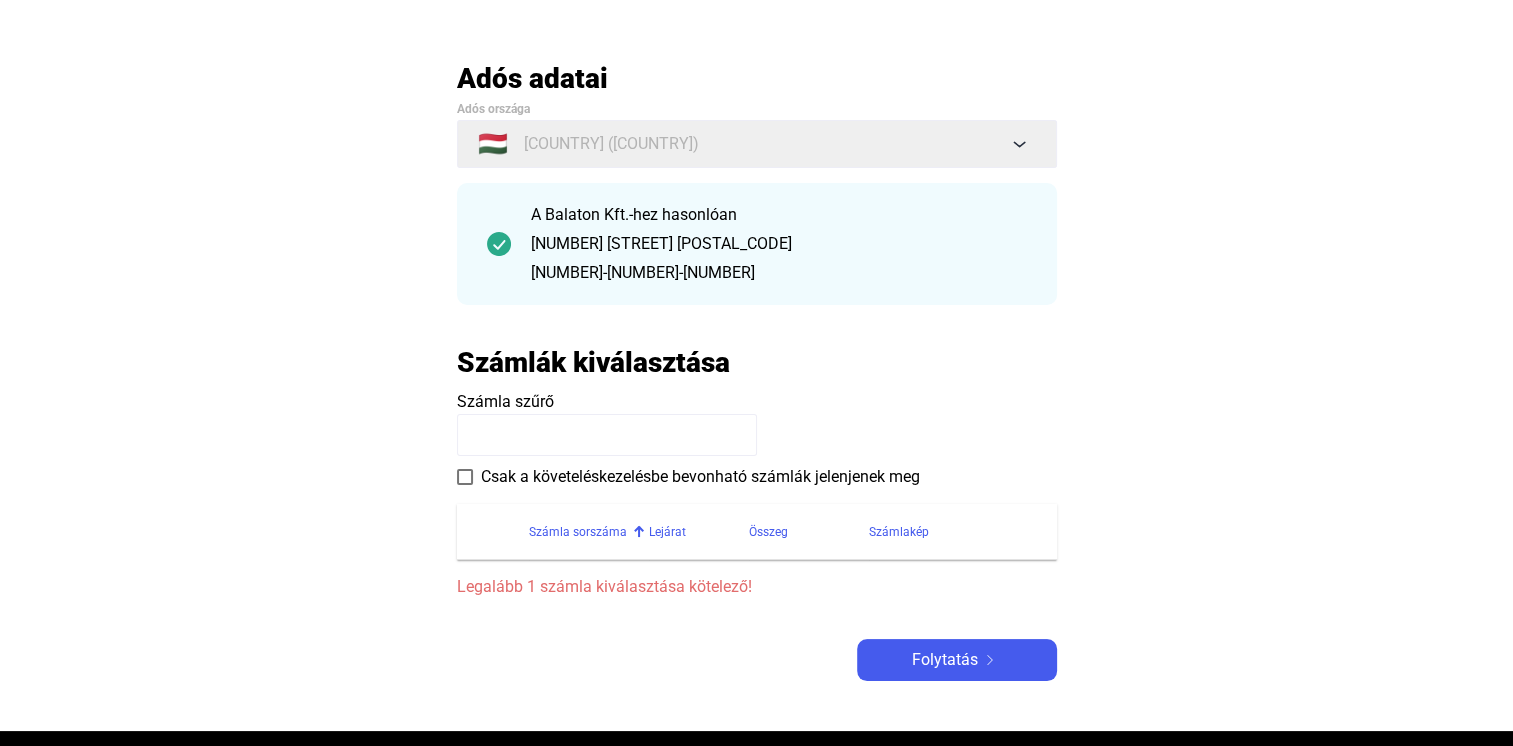 click on "Számla sorszáma" 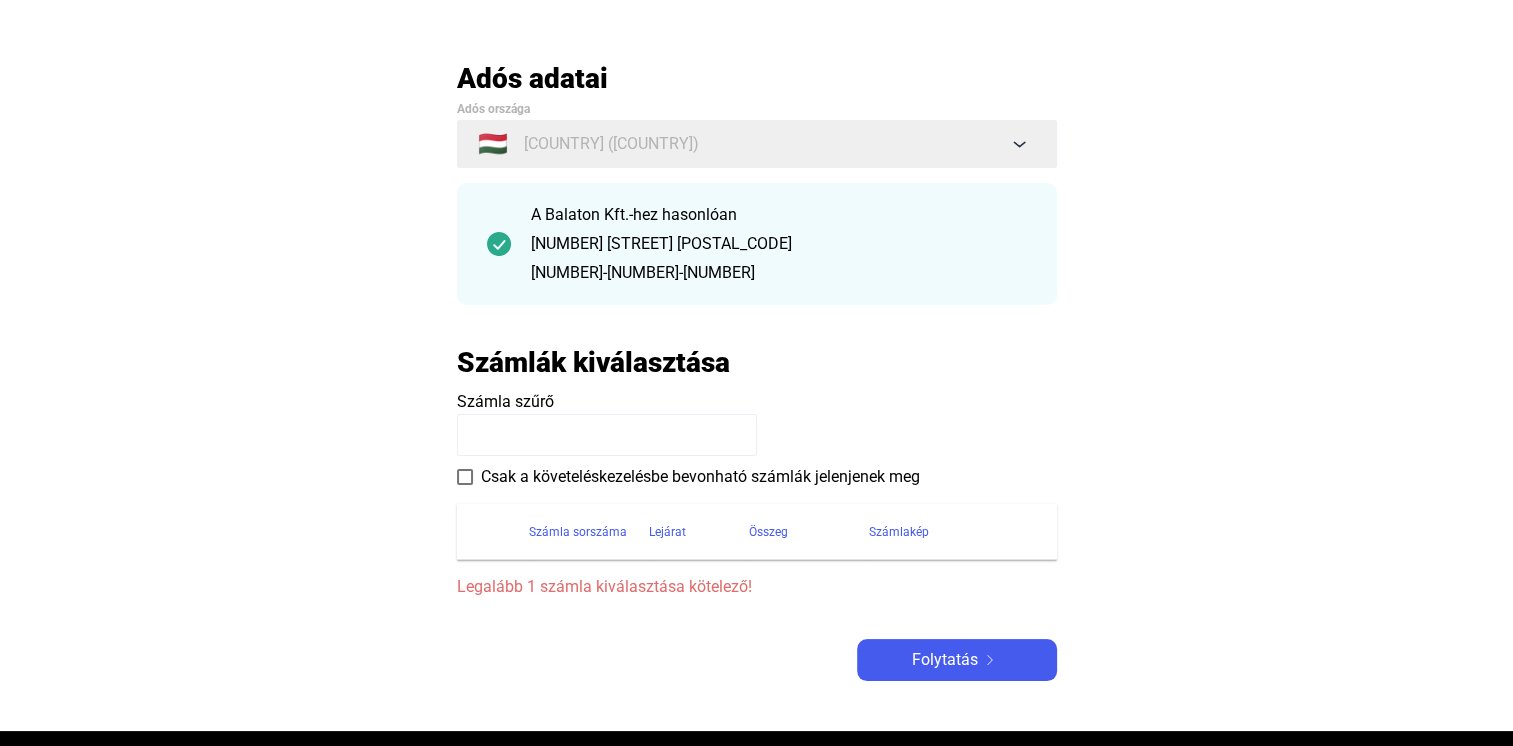 click on "Automatikusan mentve
Adós adatai Adós országa 🇭🇺 [COUNTRY] ([COUNTRY]) A Balaton Kft.-hez hasonlóan [NUMBER] [STREET] [POSTAL_CODE]  [PHONE]  Számlák kiválasztása Számla szűrő    Csak a követeléskezelésbe bevonható számlák jelenjenek meg   Számla sorszáma   Lejárat   Összeg   Számlakép   Legalább 1 számla kiválasztása kötelező!  Folytatás" 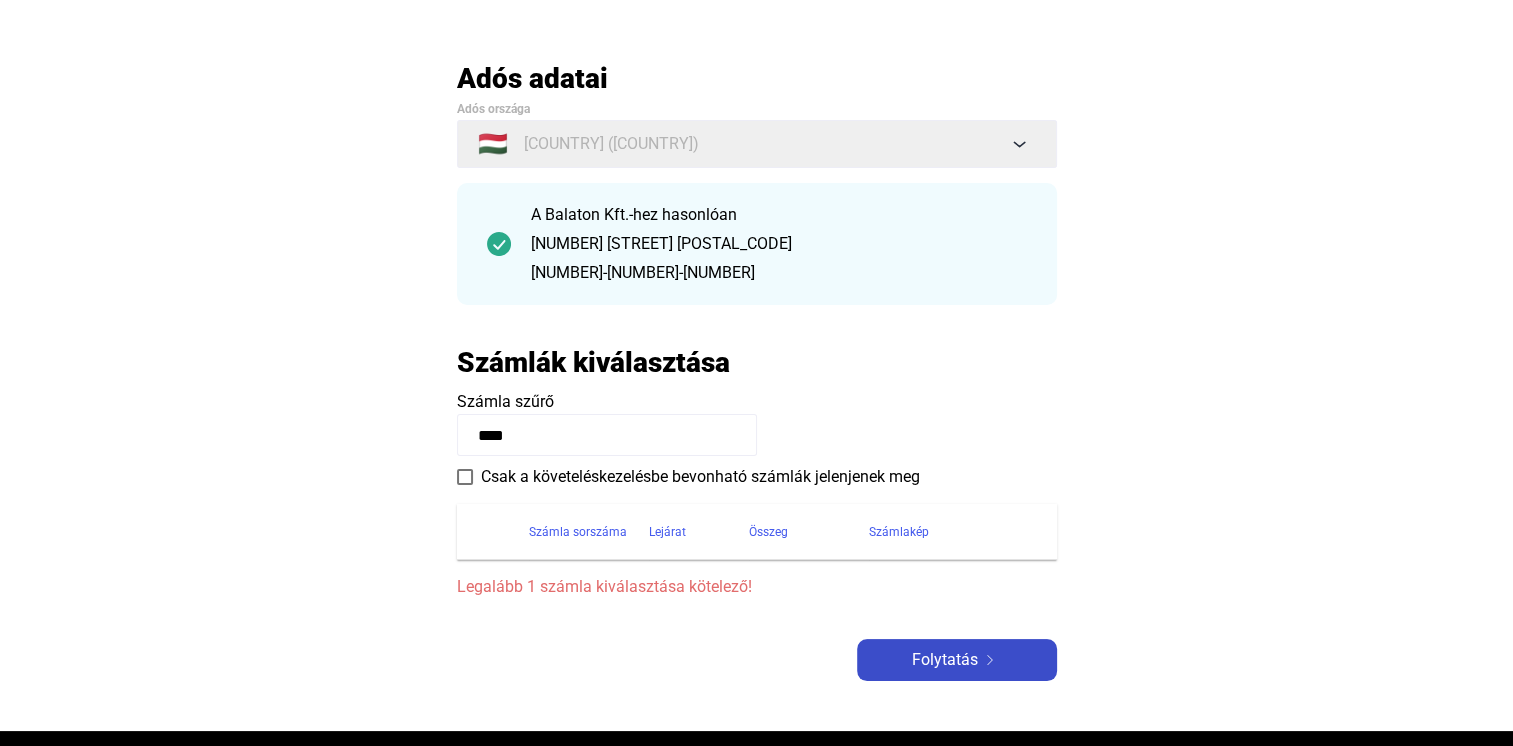 click on "Folytatás" 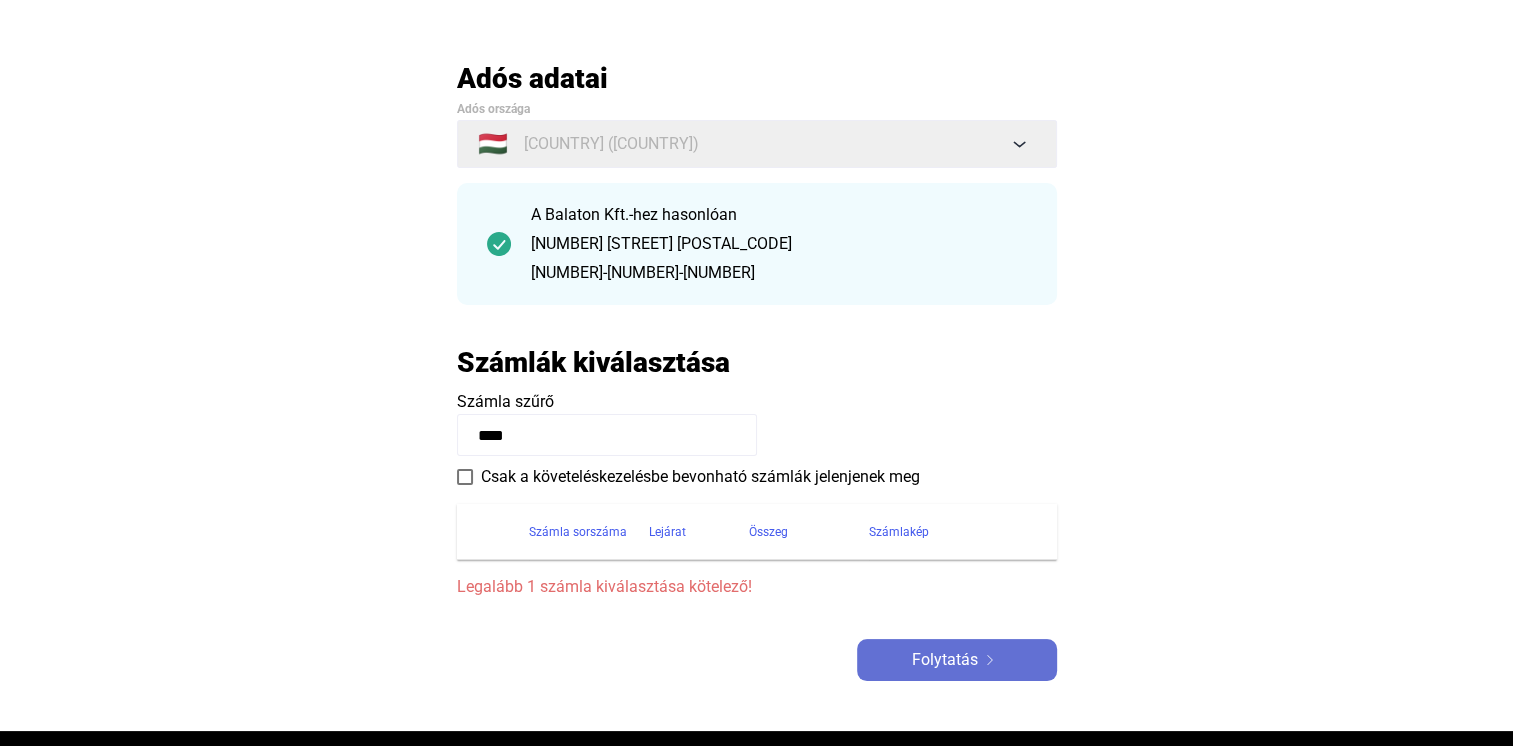 click on "Folytatás" 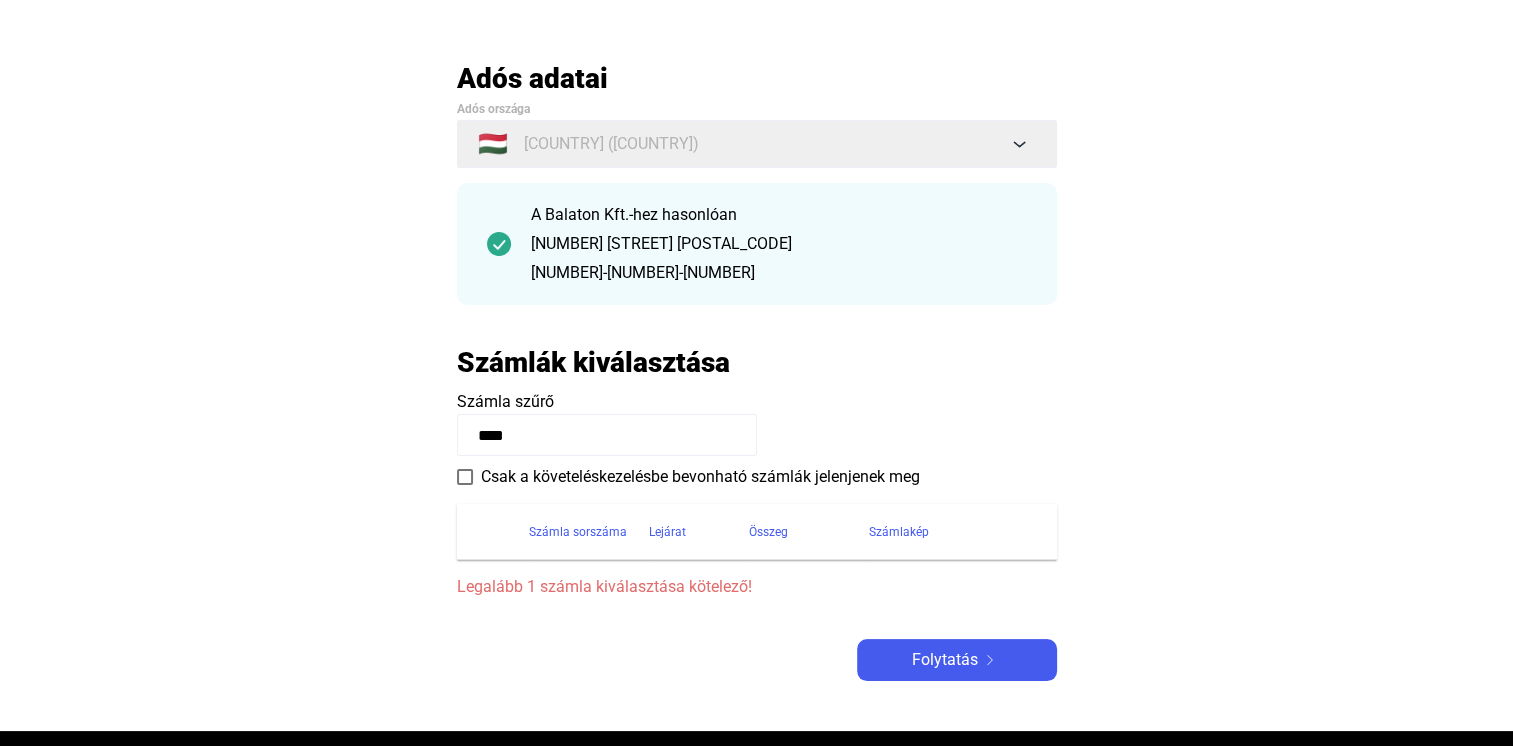 click on "****" 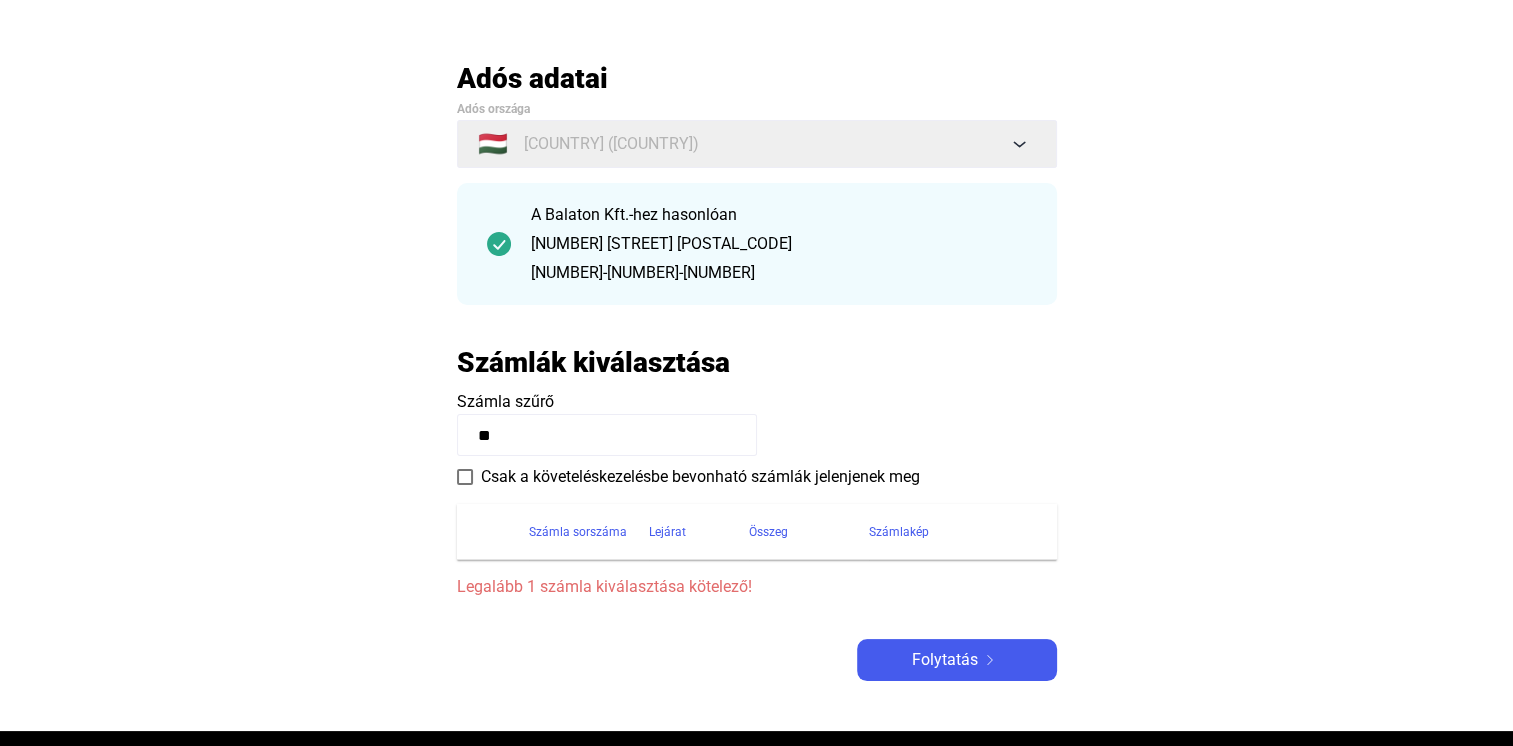 type on "*" 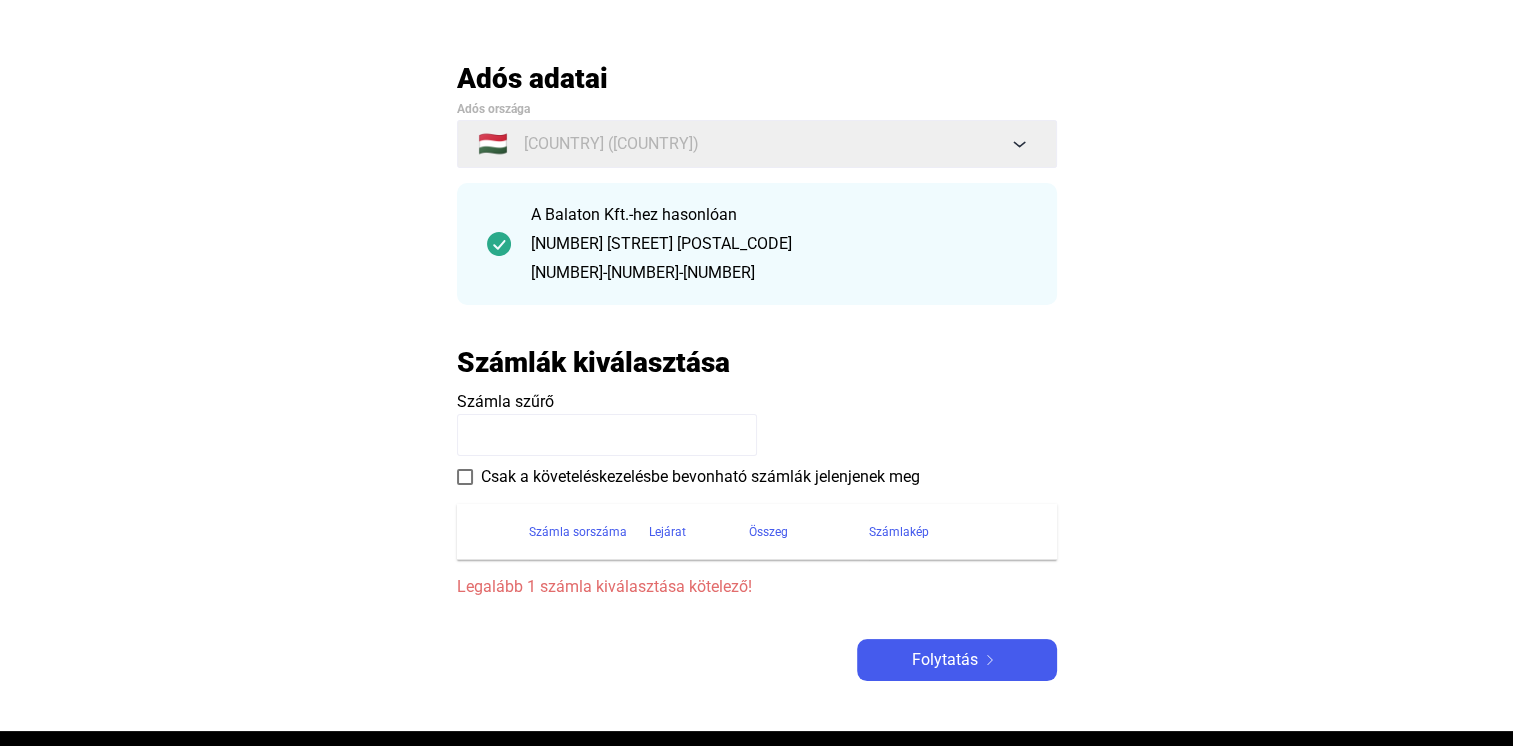 type 